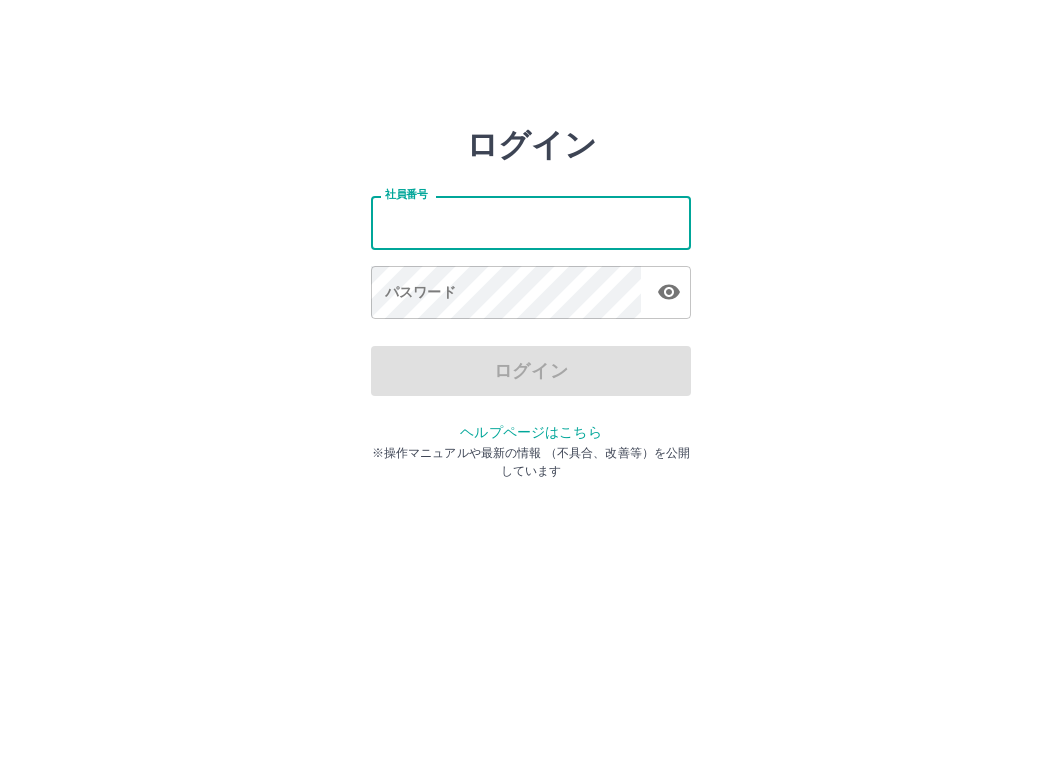 scroll, scrollTop: 0, scrollLeft: 0, axis: both 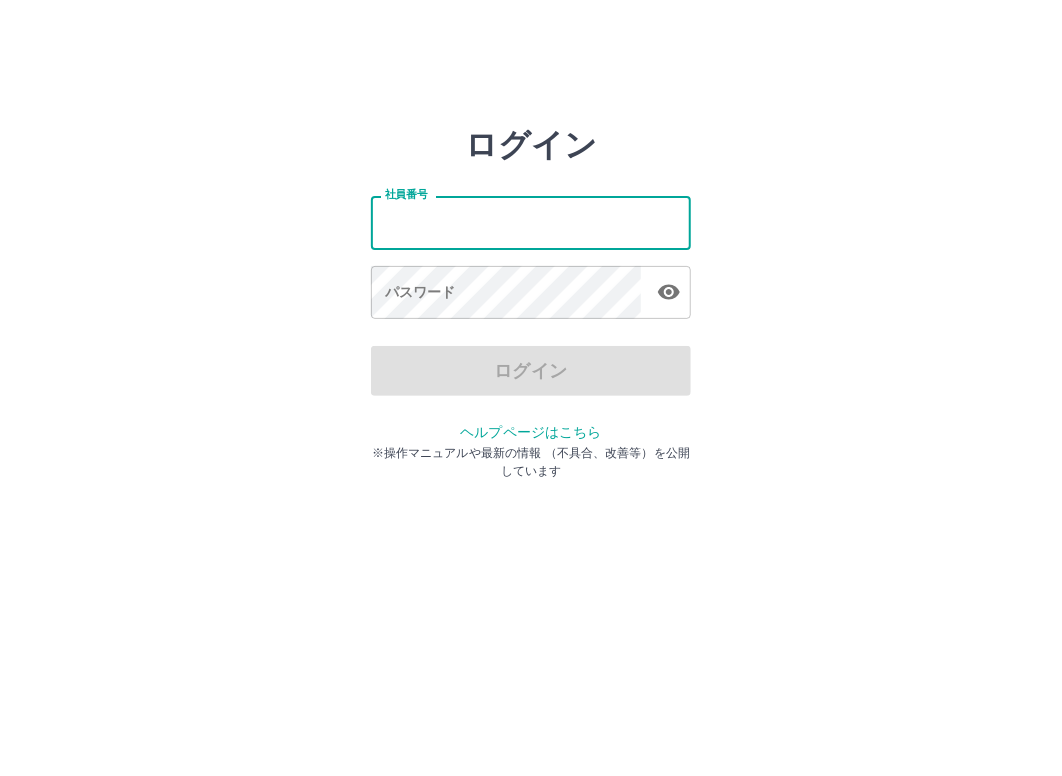 click on "社員番号" at bounding box center (531, 222) 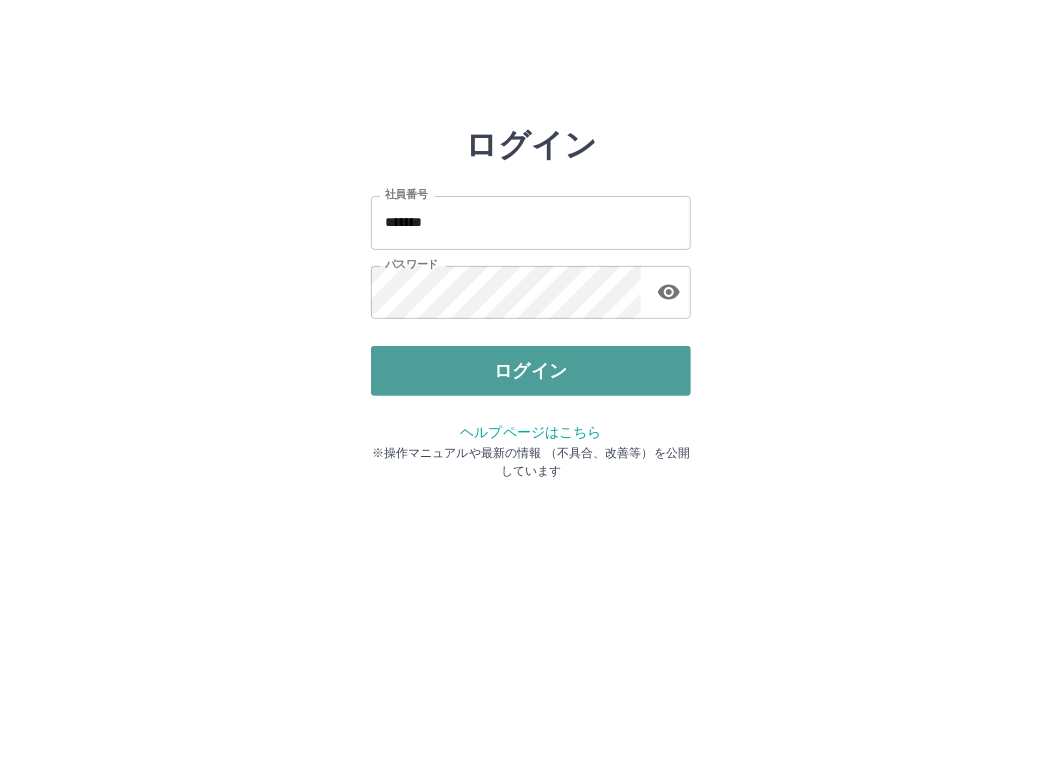 click on "ログイン" at bounding box center [531, 371] 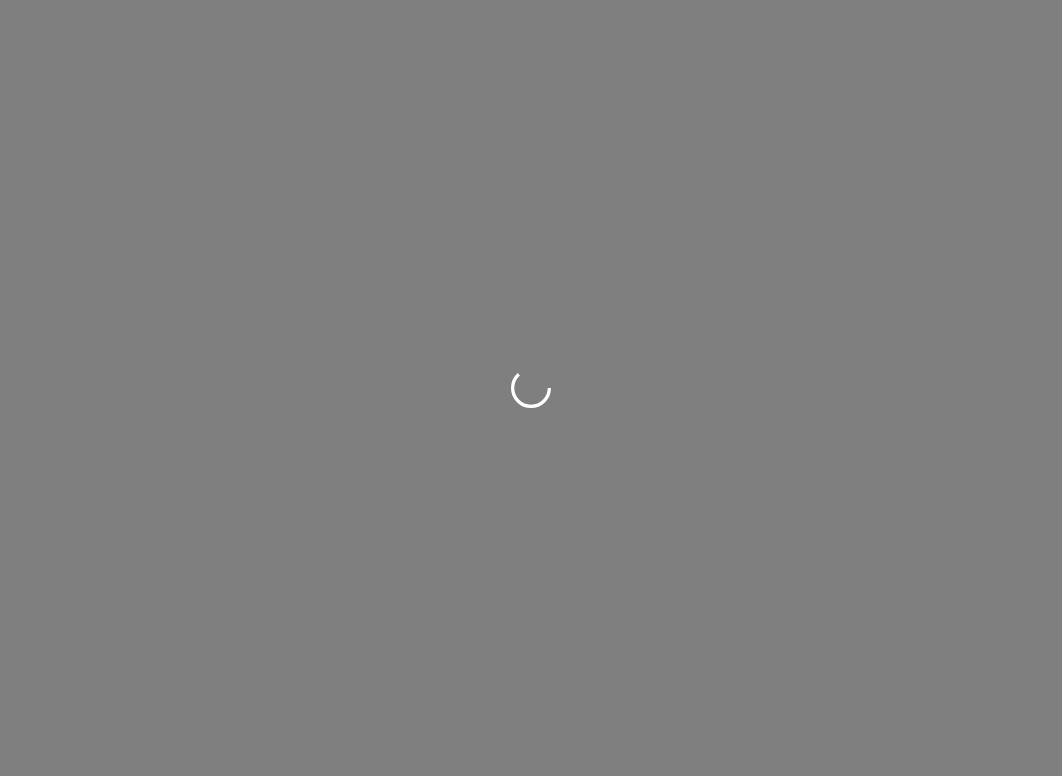scroll, scrollTop: 0, scrollLeft: 0, axis: both 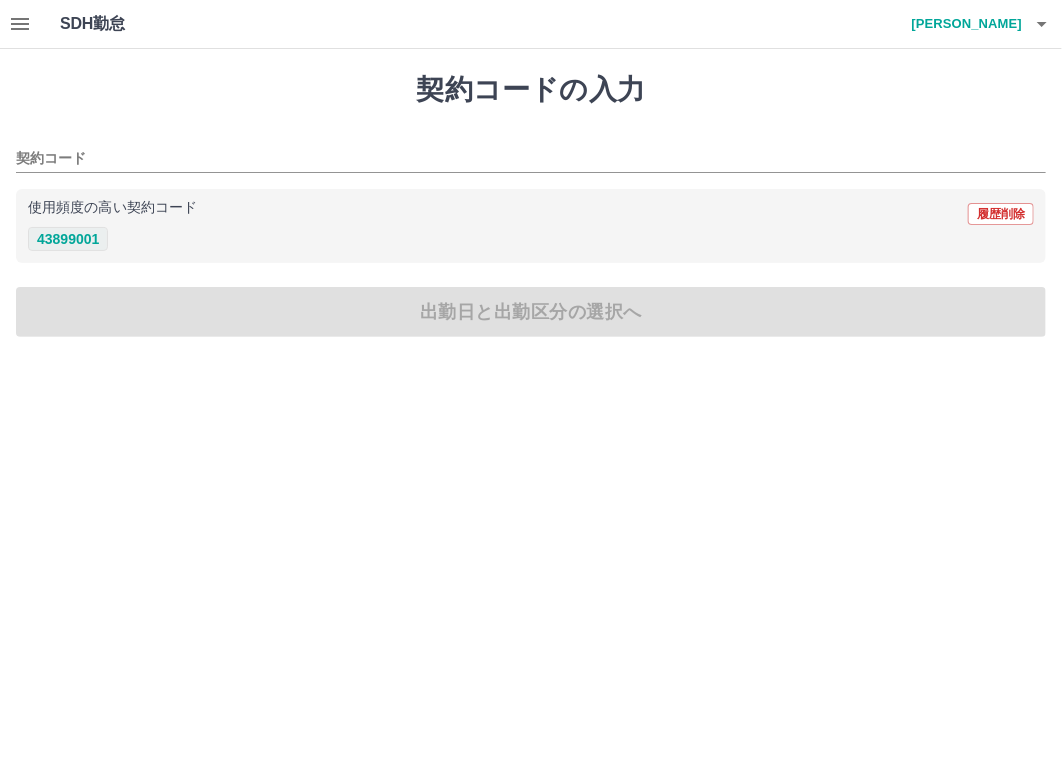 click on "43899001" at bounding box center [68, 239] 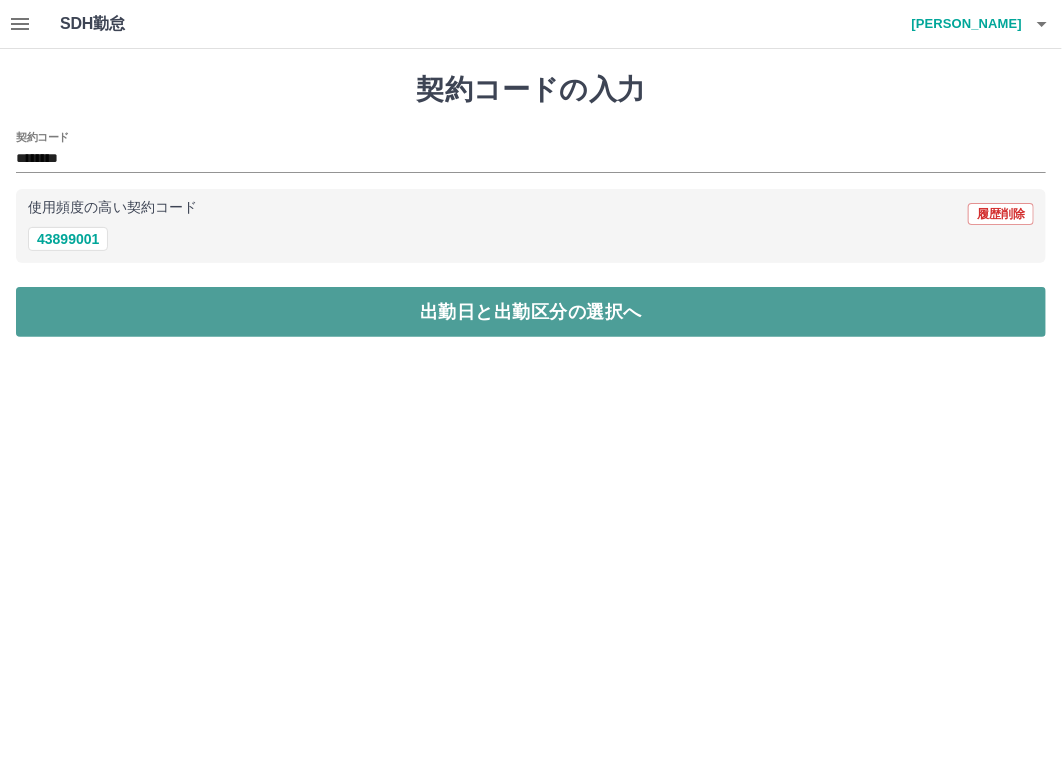 click on "出勤日と出勤区分の選択へ" at bounding box center [531, 312] 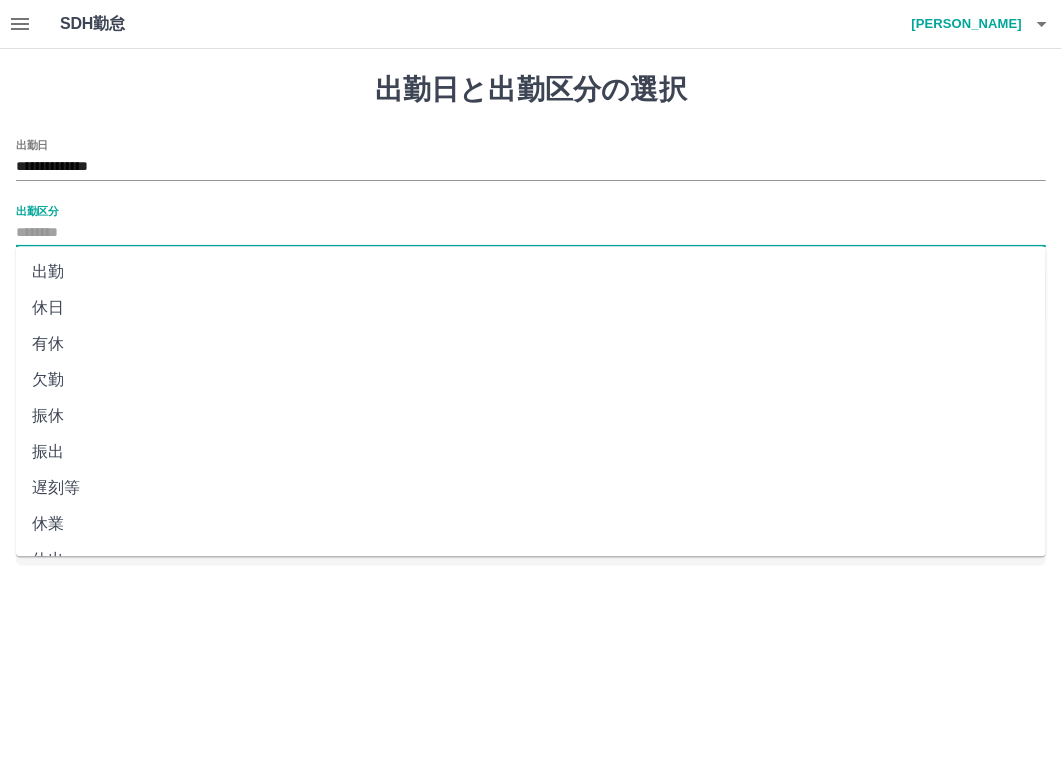 click on "出勤区分" at bounding box center [531, 233] 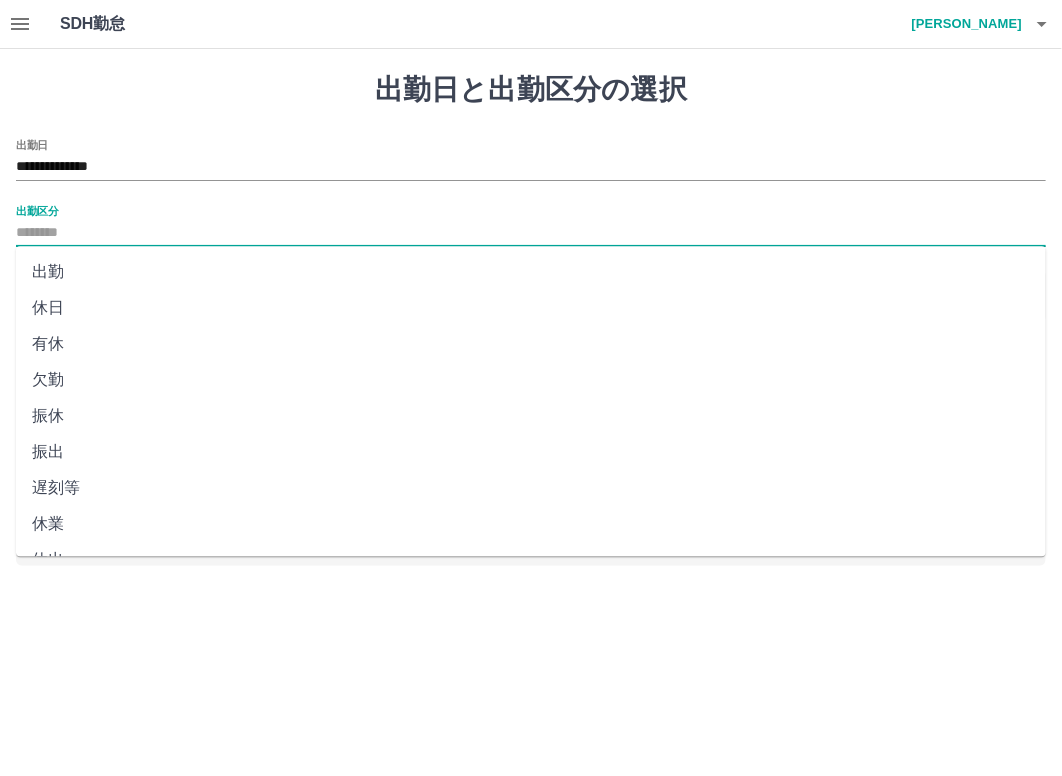 click on "出勤" at bounding box center (531, 272) 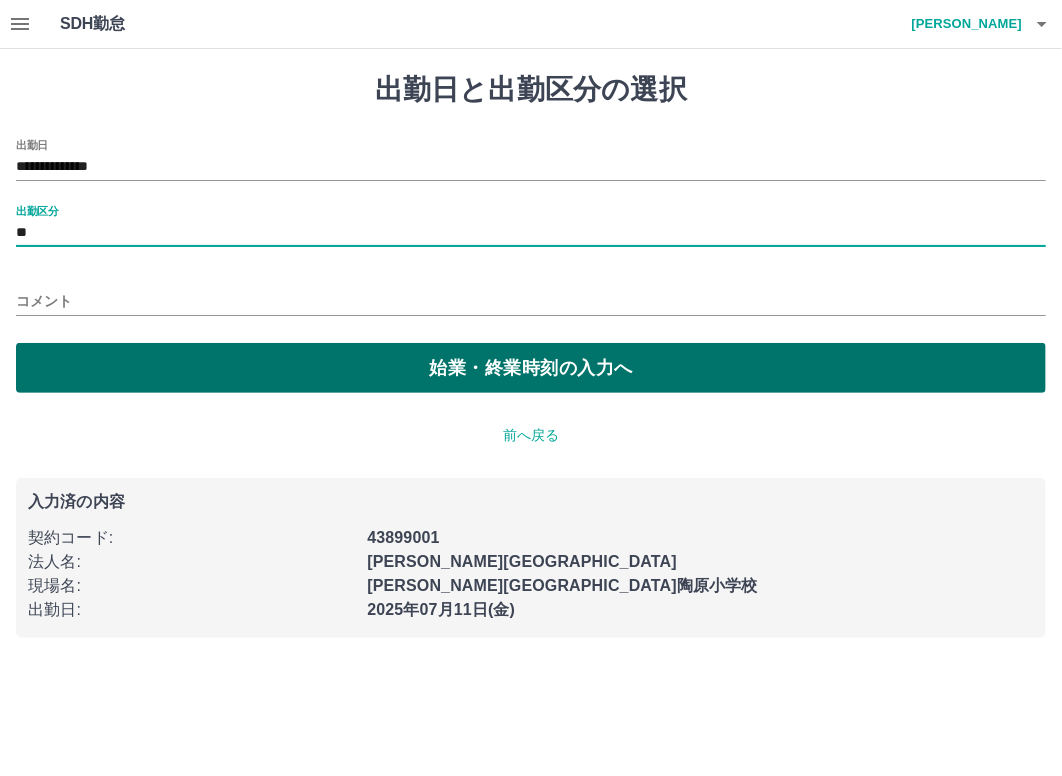 click on "始業・終業時刻の入力へ" at bounding box center [531, 368] 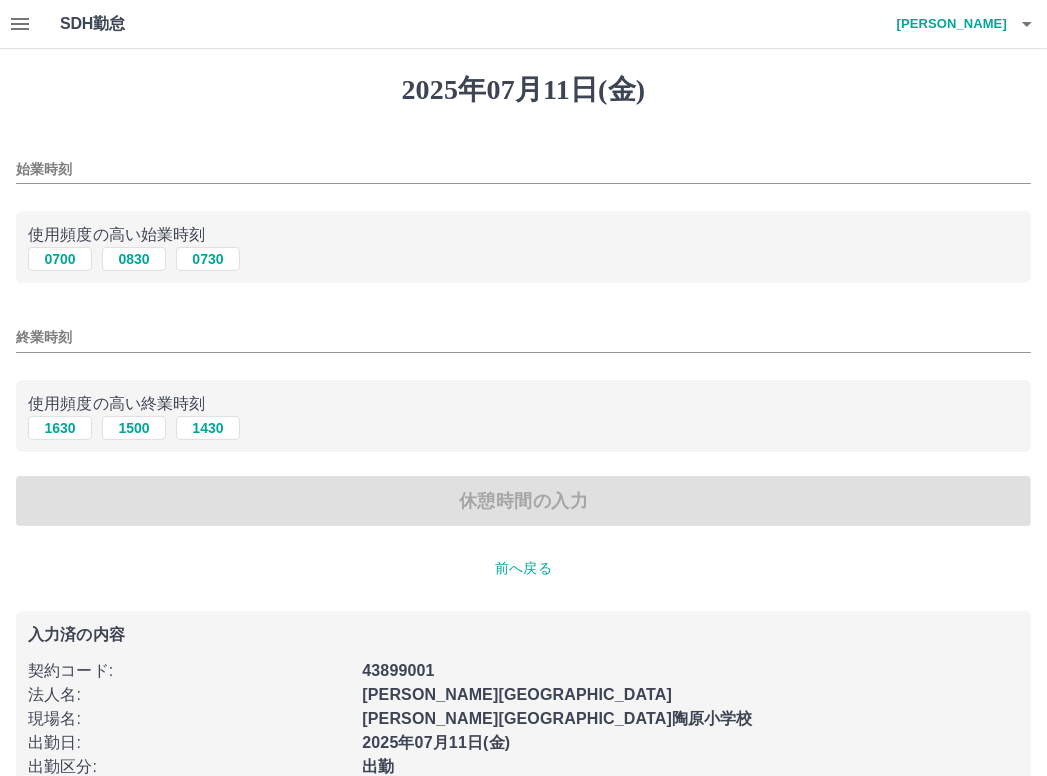 click on "始業時刻" at bounding box center [523, 169] 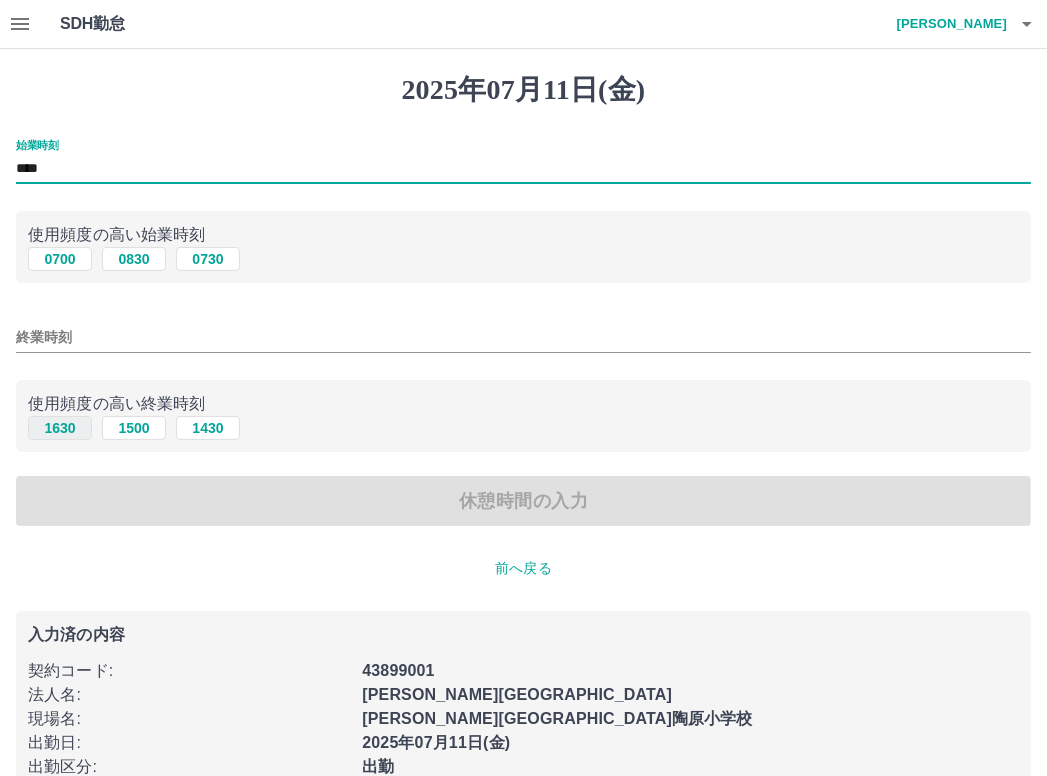 type on "****" 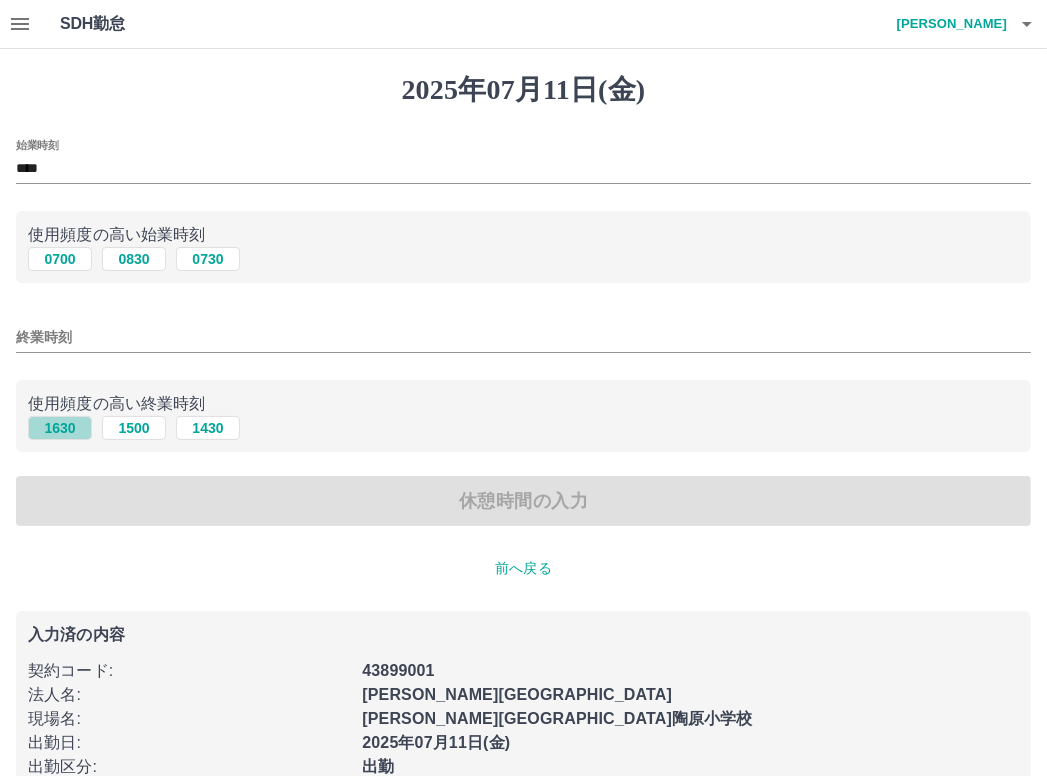 click on "1630" at bounding box center (60, 428) 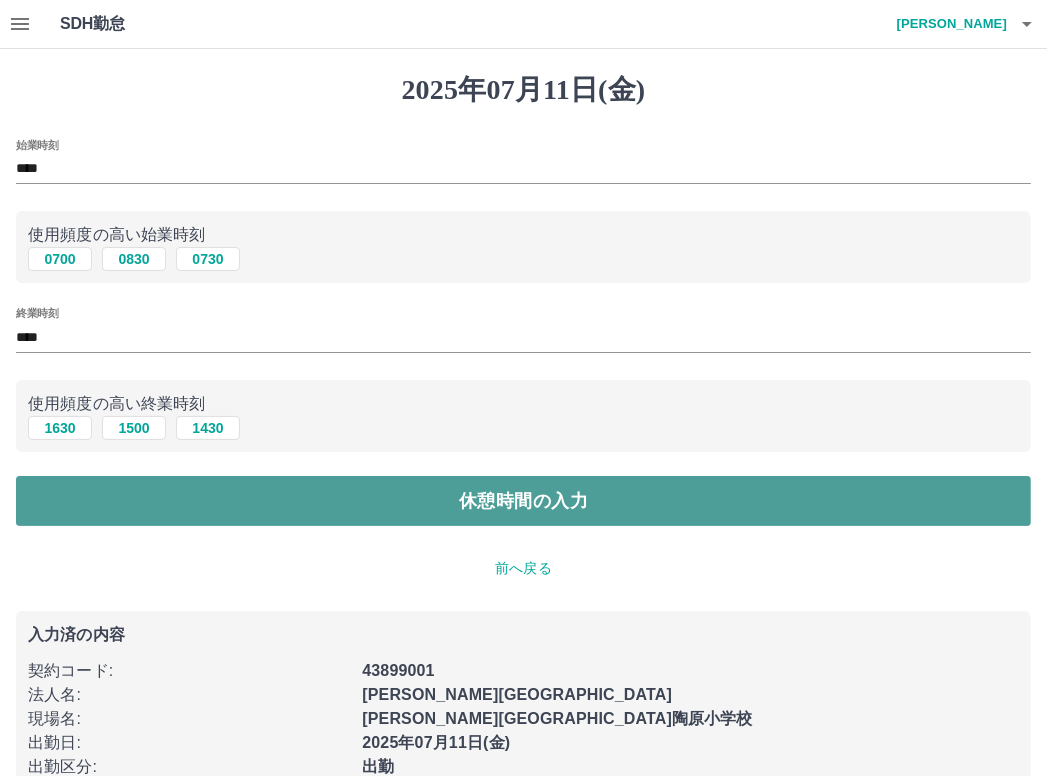 click on "休憩時間の入力" at bounding box center (523, 501) 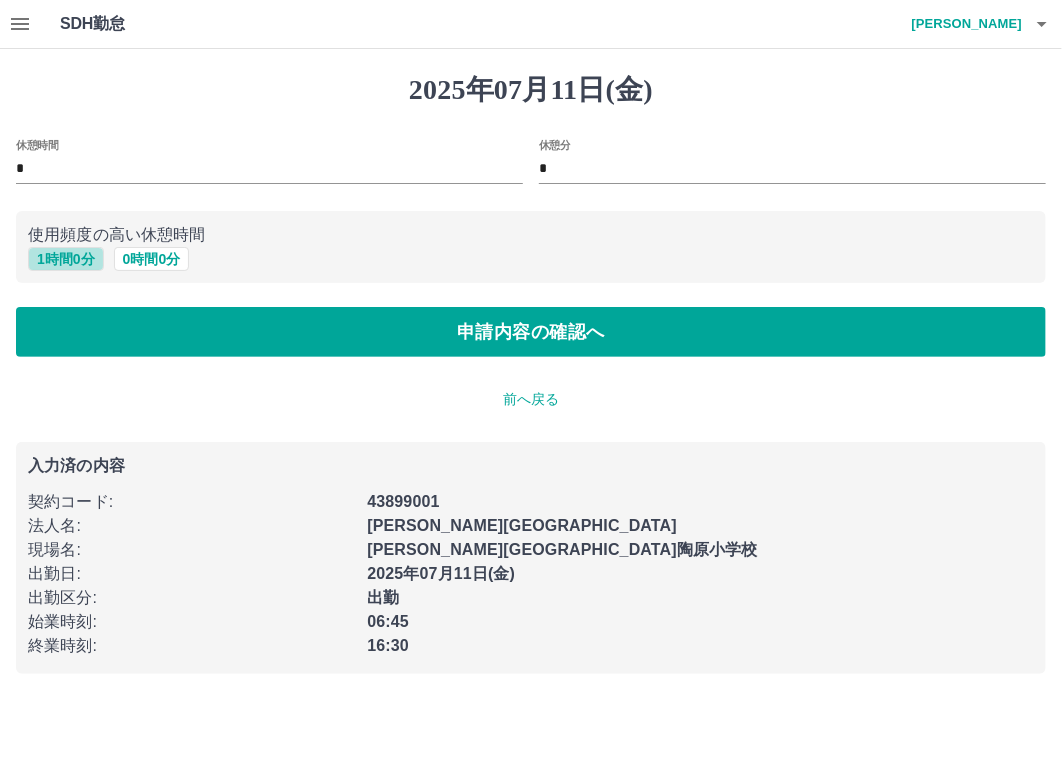 drag, startPoint x: 75, startPoint y: 260, endPoint x: 73, endPoint y: 290, distance: 30.066593 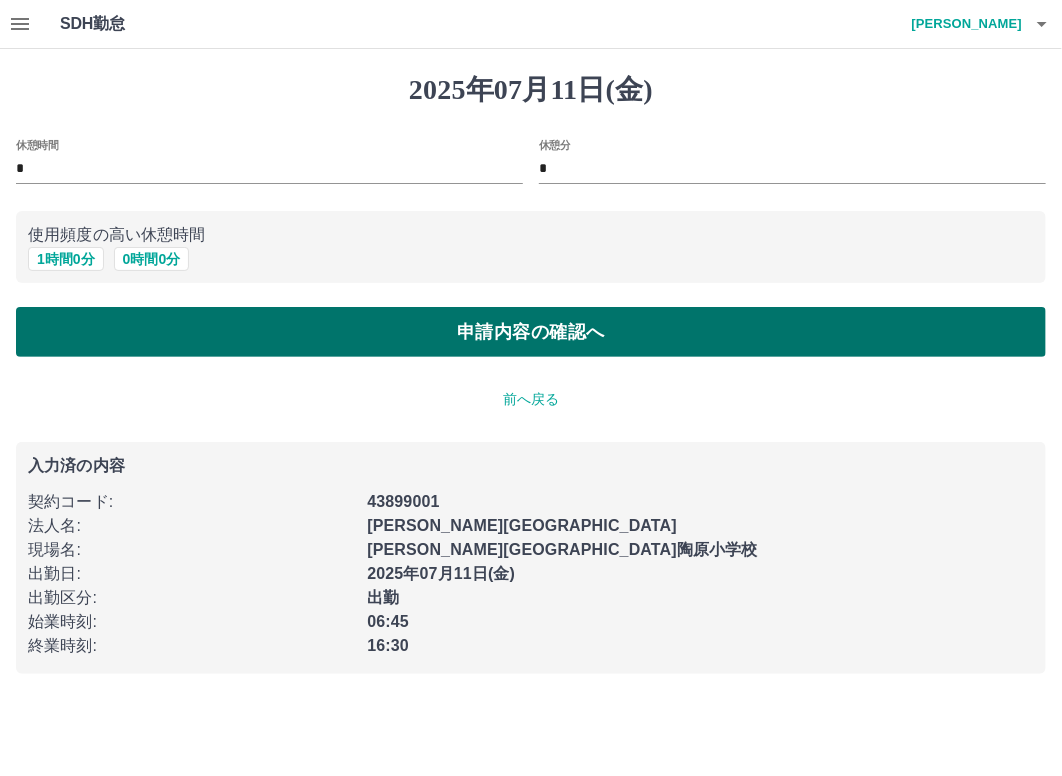 click on "申請内容の確認へ" at bounding box center [531, 332] 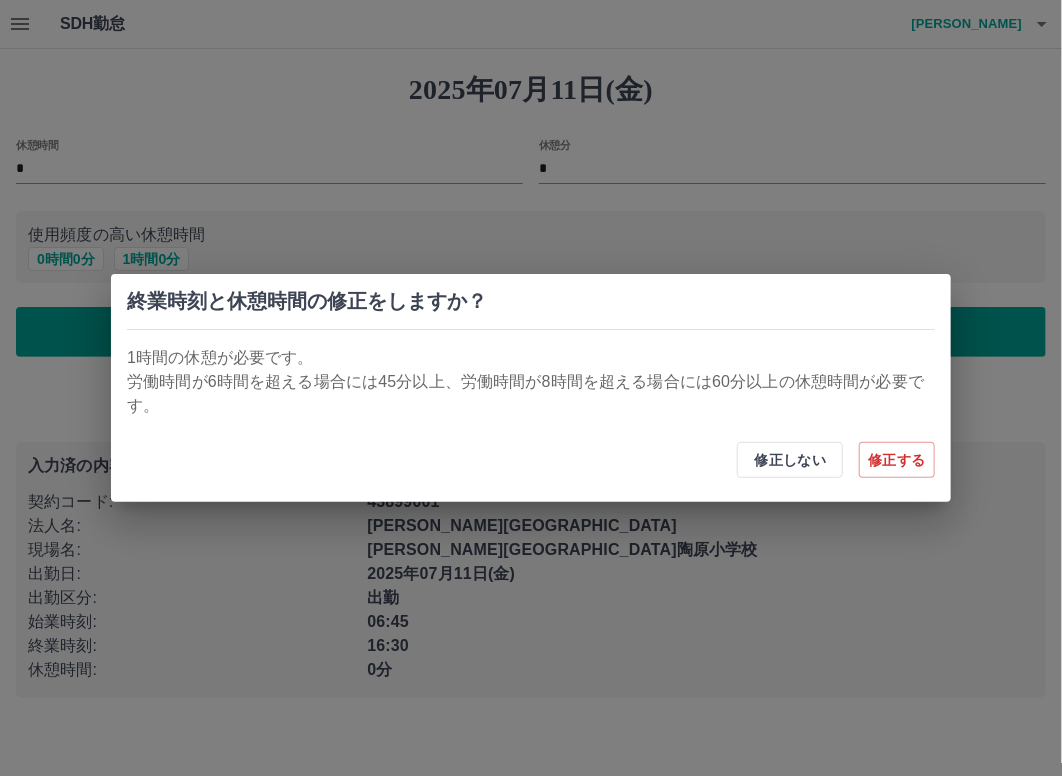 click on "終業時刻と休憩時間の修正をしますか？ 1時間の休憩が必要です。 労働時間が6時間を超える場合には45分以上、労働時間が8時間を超える場合には60分以上の休憩時間が必要です。 修正しない 修正する" at bounding box center [531, 388] 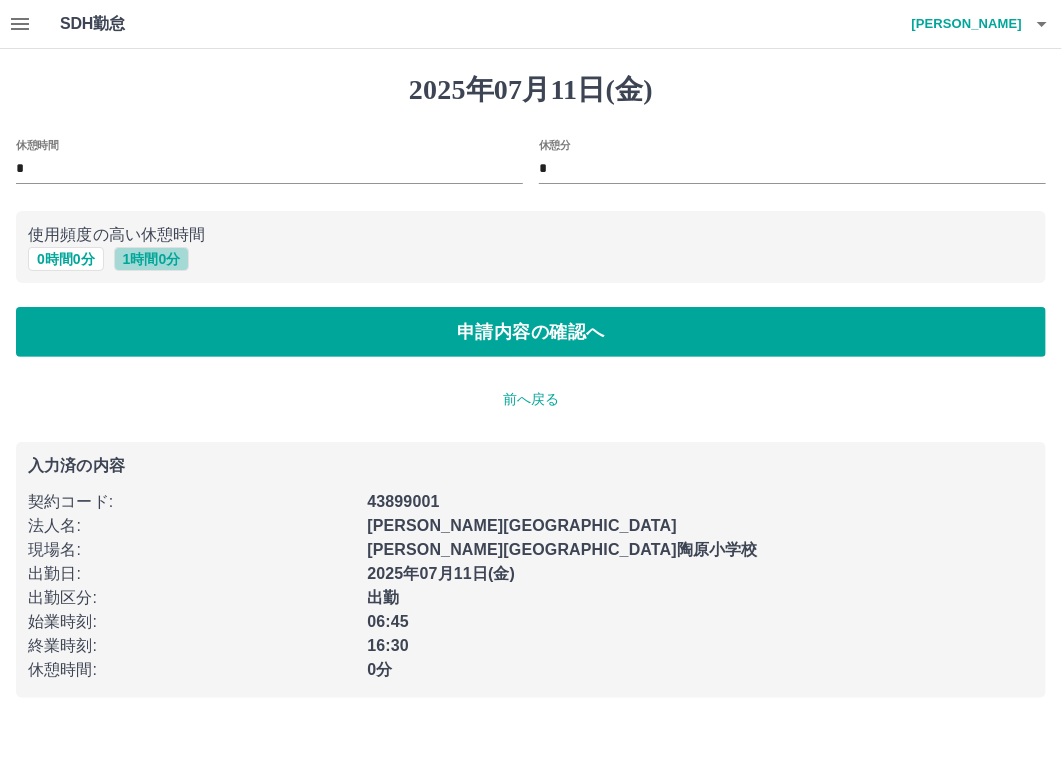 drag, startPoint x: 177, startPoint y: 251, endPoint x: 177, endPoint y: 270, distance: 19 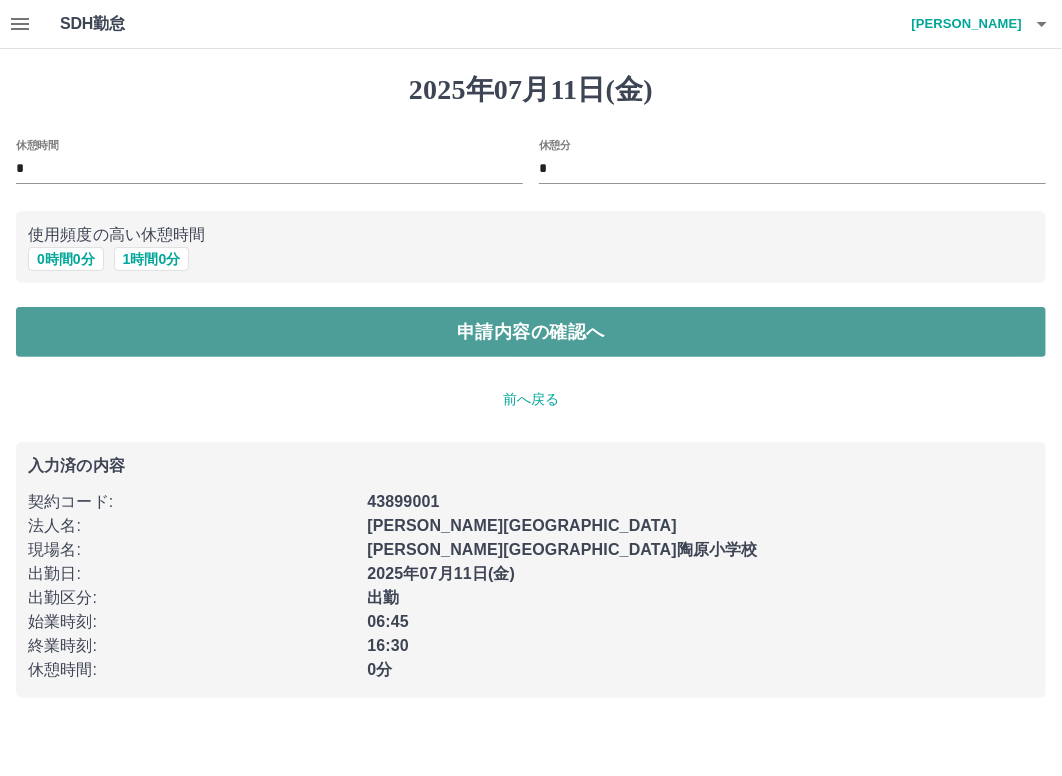 click on "申請内容の確認へ" at bounding box center [531, 332] 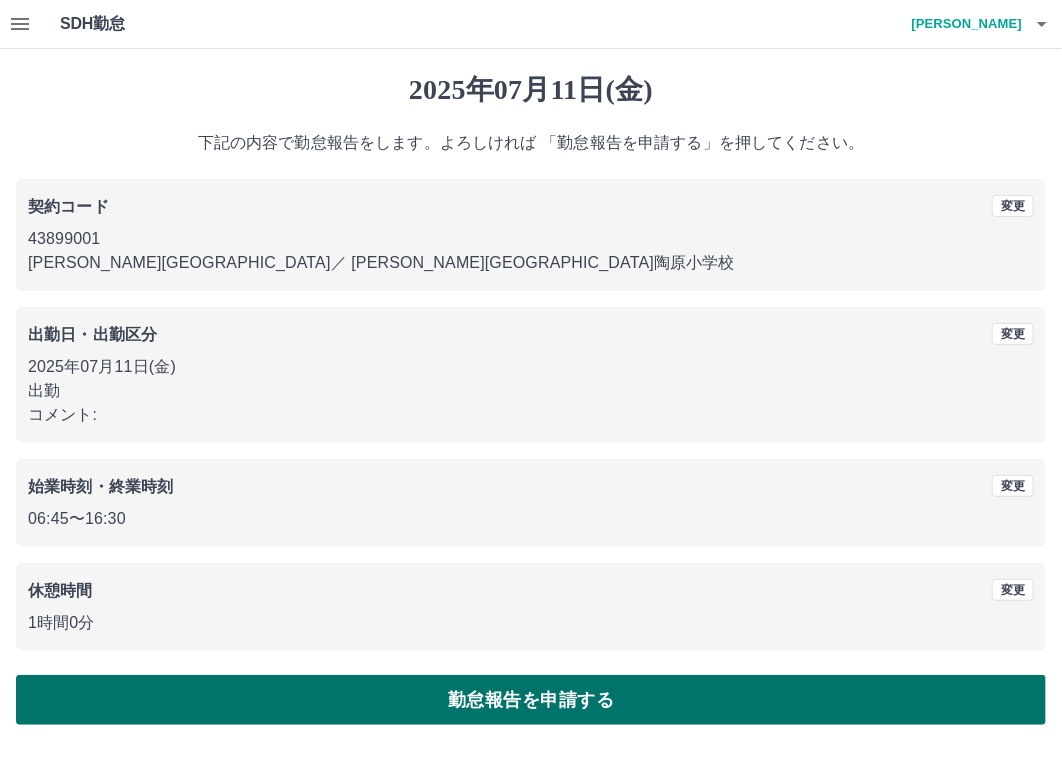 click on "勤怠報告を申請する" at bounding box center [531, 700] 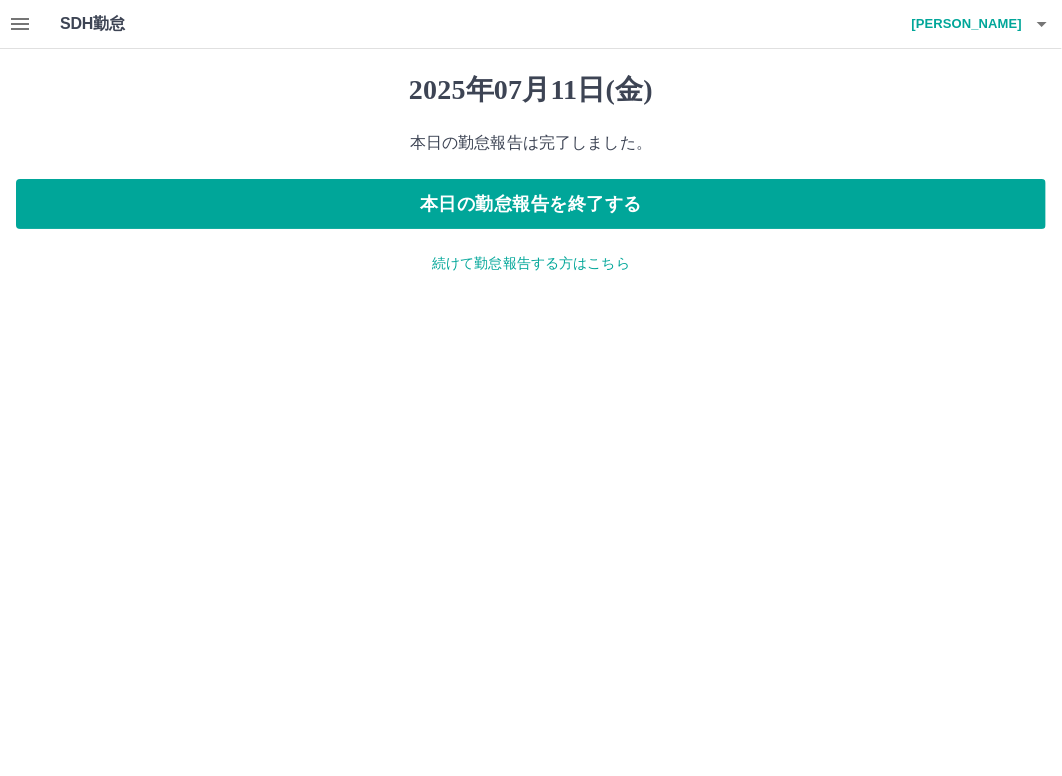 click on "続けて勤怠報告する方はこちら" at bounding box center [531, 263] 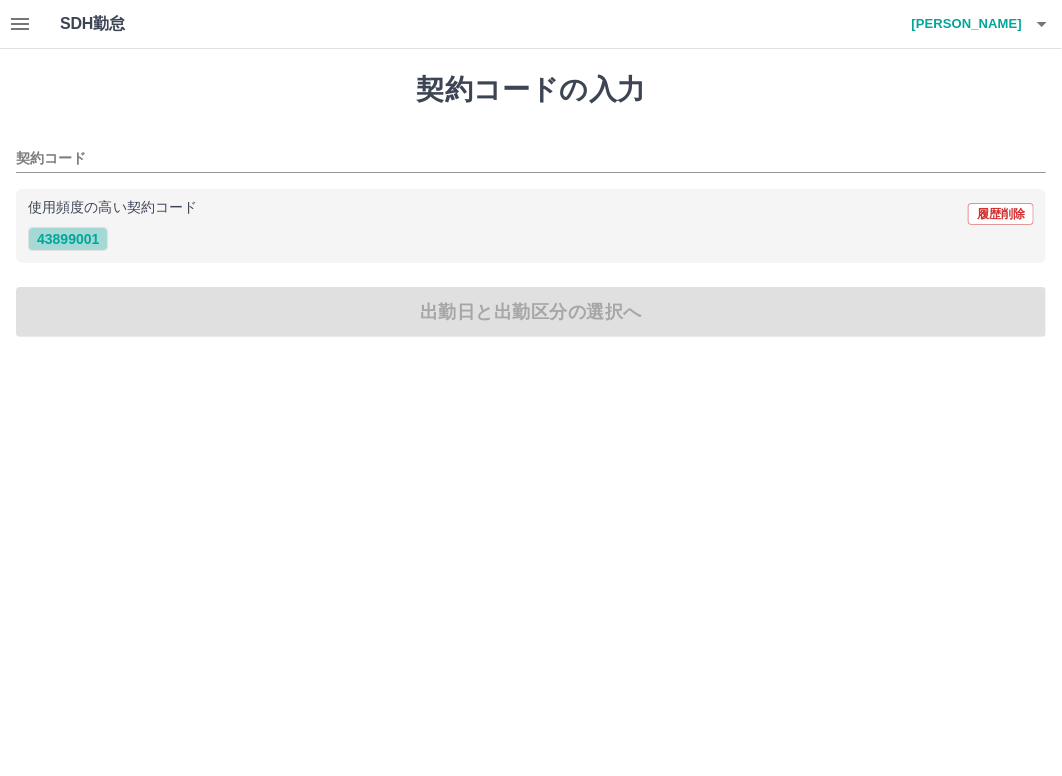 drag, startPoint x: 81, startPoint y: 241, endPoint x: 130, endPoint y: 307, distance: 82.20097 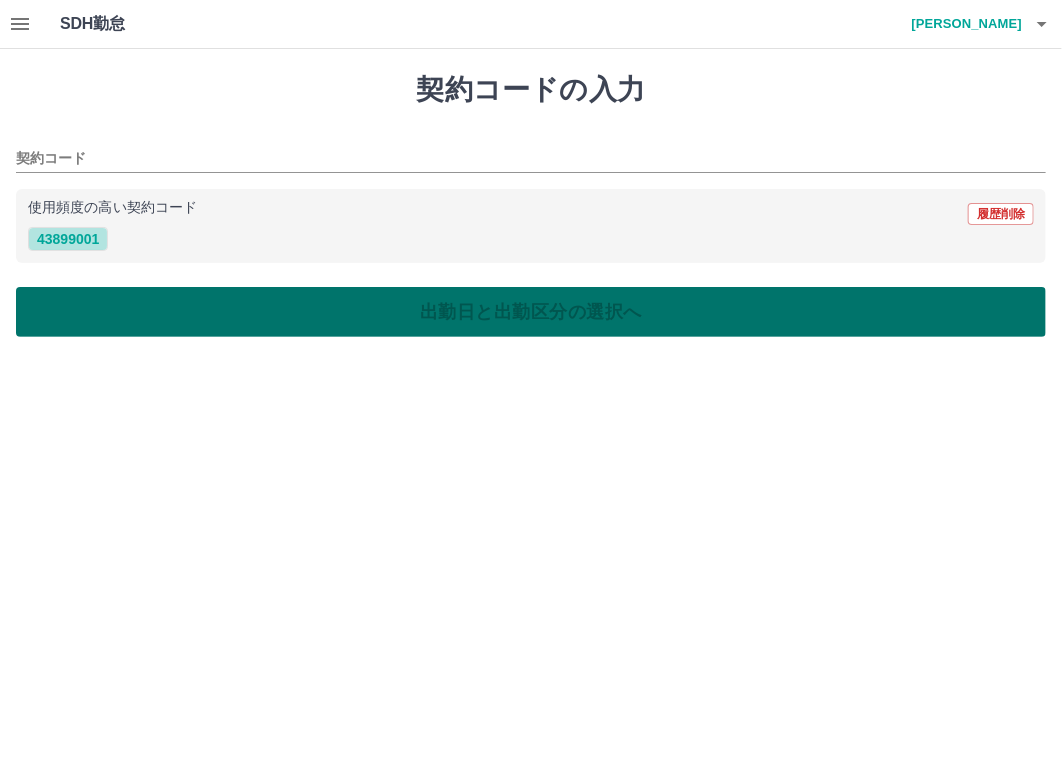 click on "43899001" at bounding box center [68, 239] 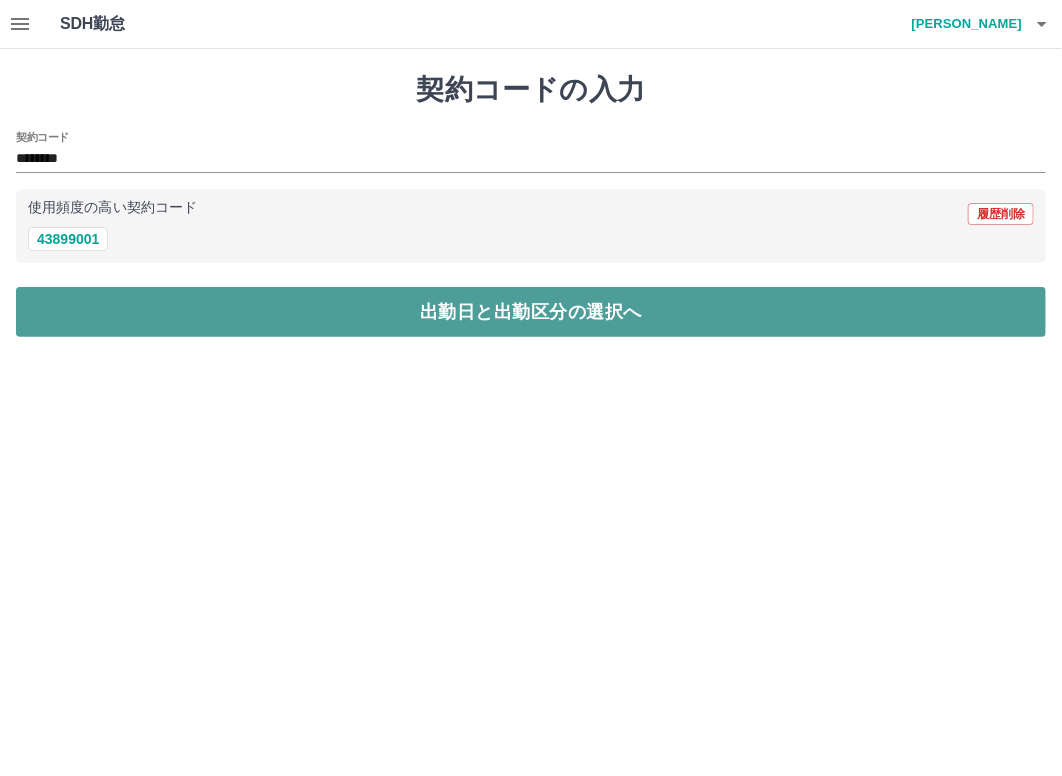 click on "出勤日と出勤区分の選択へ" at bounding box center (531, 312) 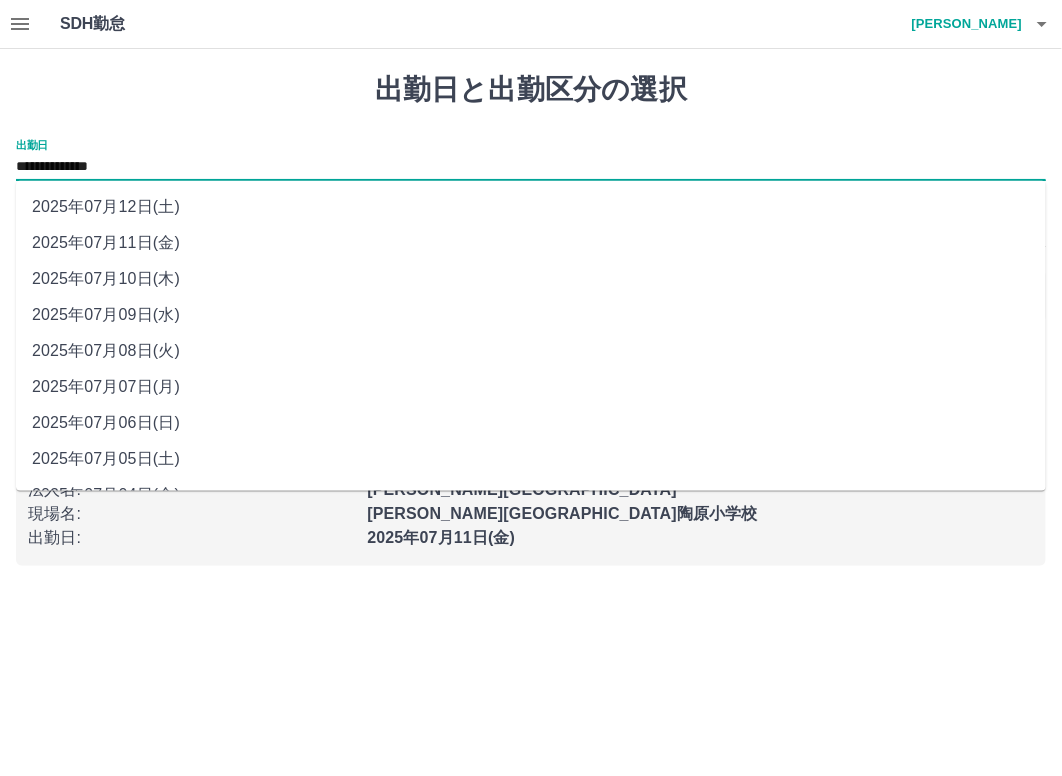 click on "**********" at bounding box center [531, 167] 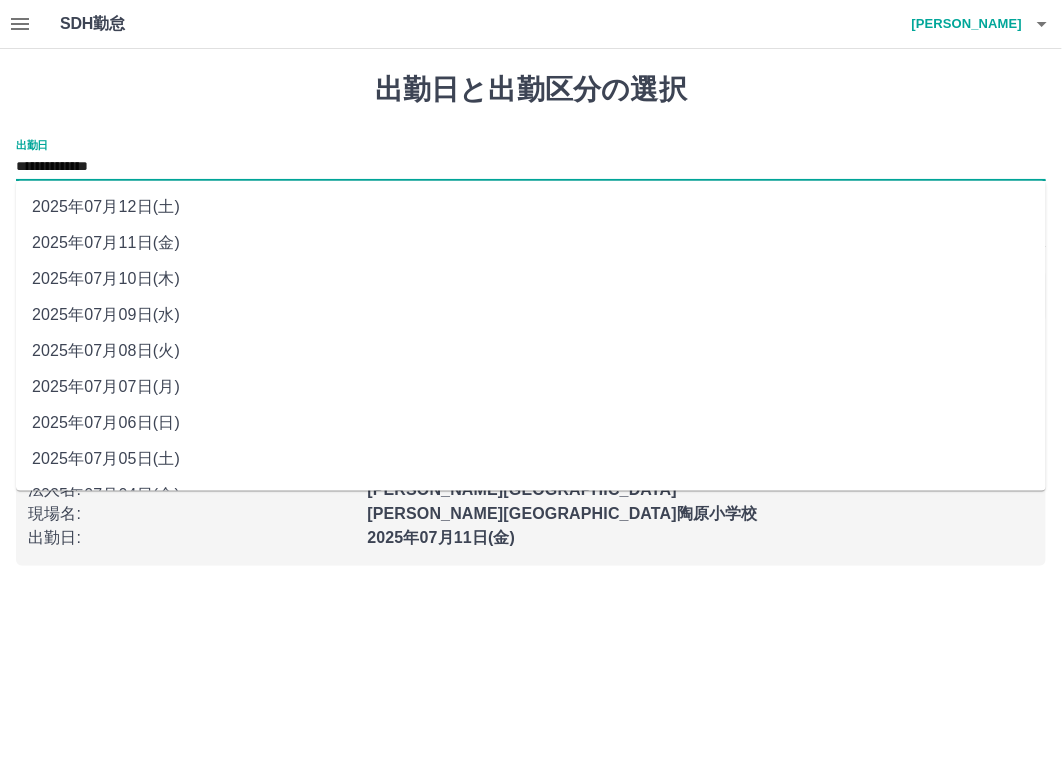 click on "2025年07月12日(土)" at bounding box center [531, 207] 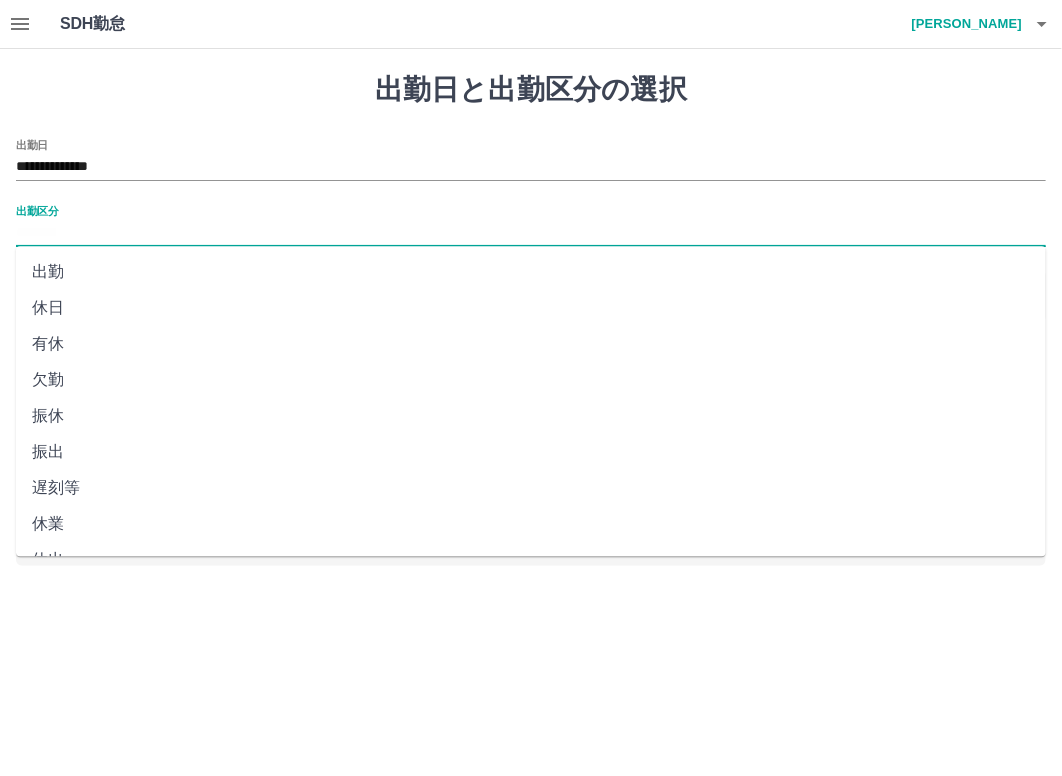 click on "出勤区分" at bounding box center [531, 233] 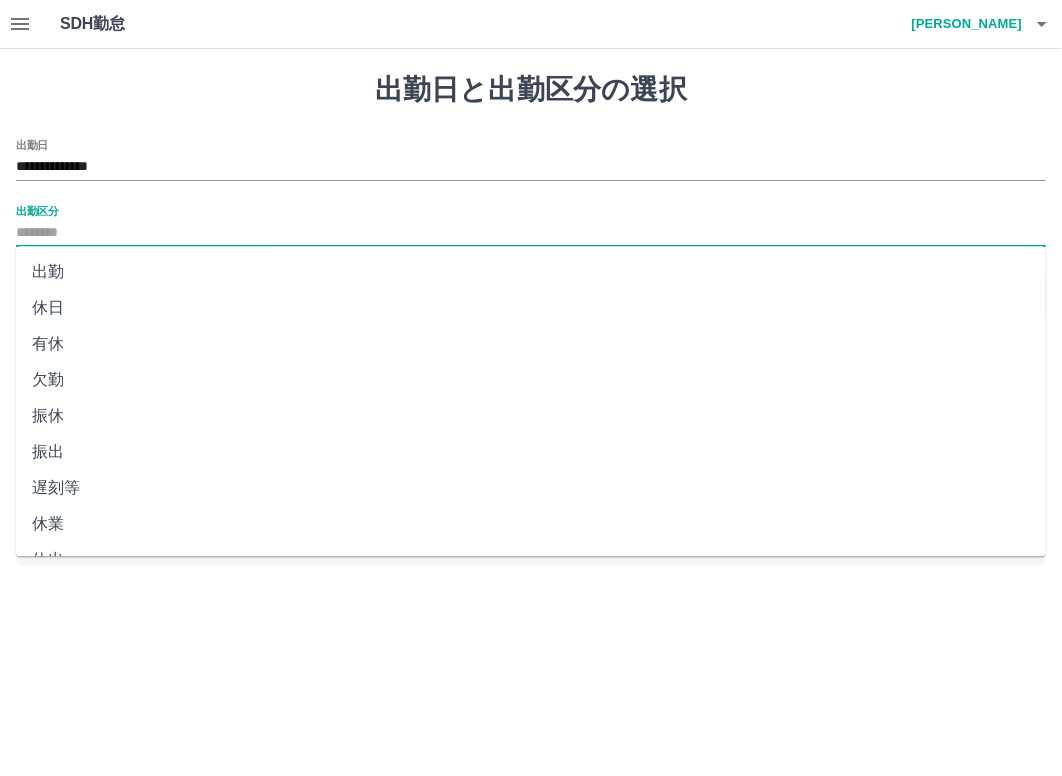 click on "休日" at bounding box center (531, 308) 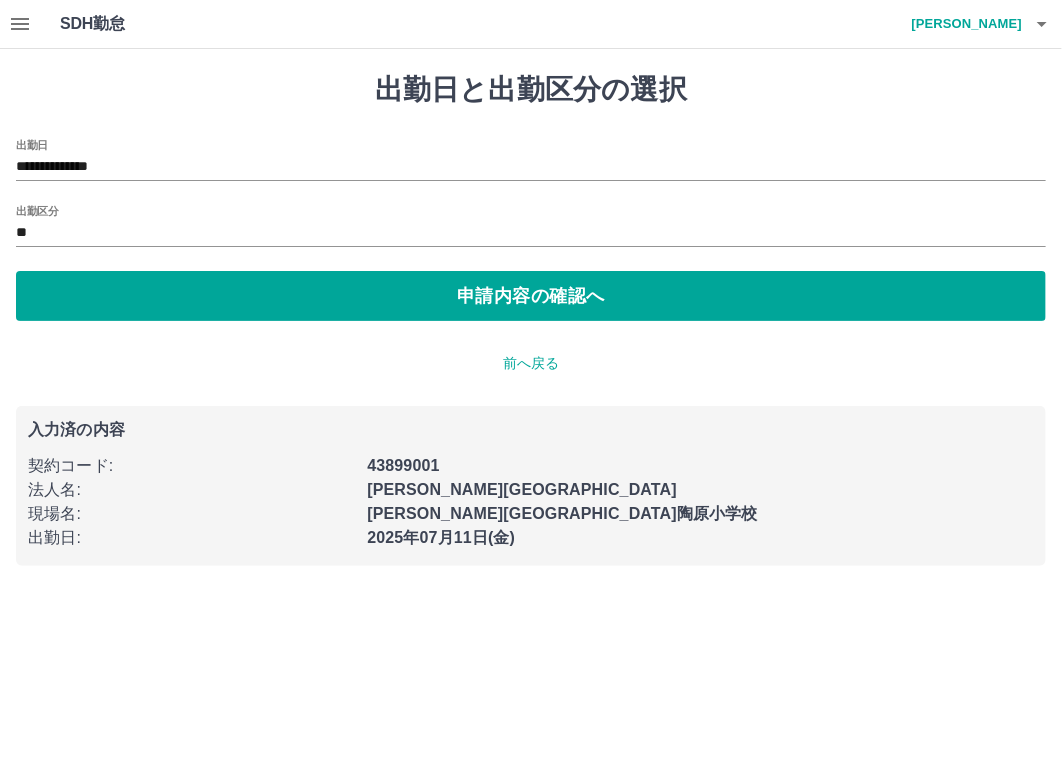 click on "**********" at bounding box center (531, 319) 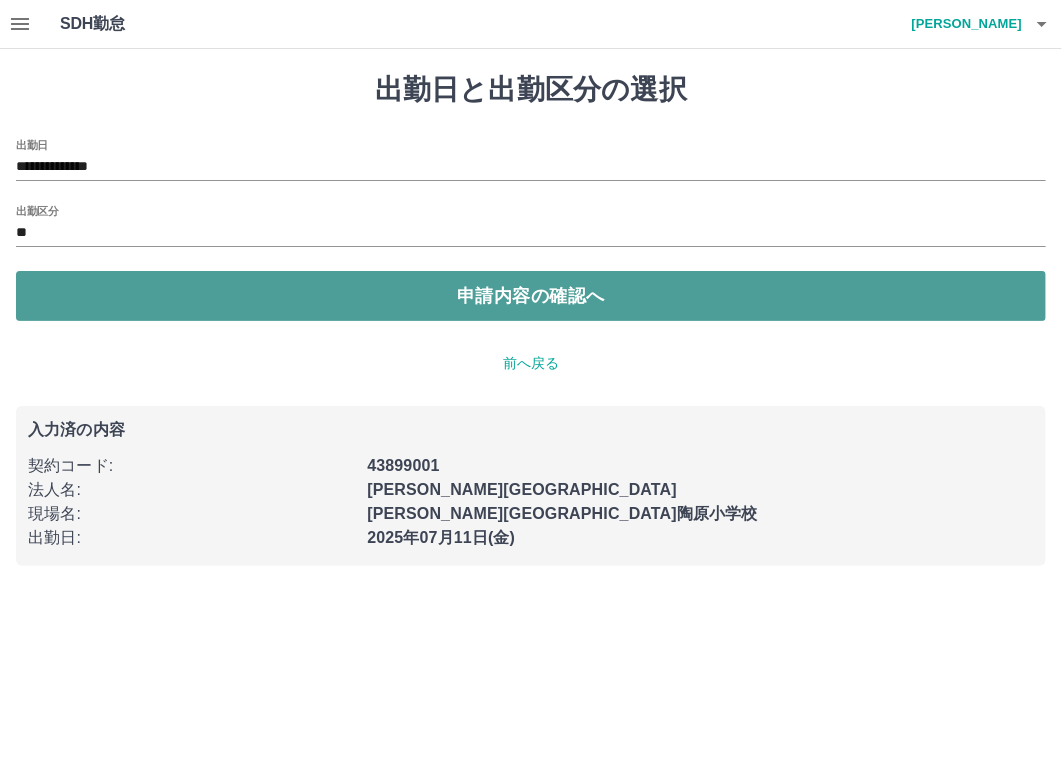 click on "申請内容の確認へ" at bounding box center (531, 296) 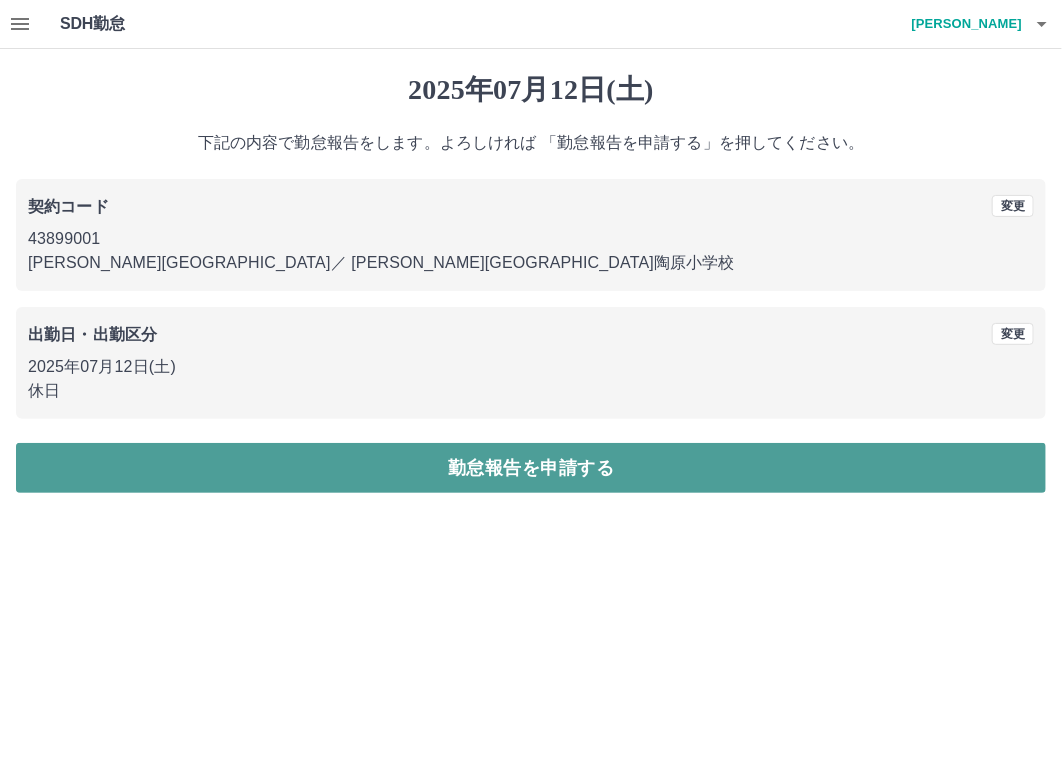 click on "勤怠報告を申請する" at bounding box center (531, 468) 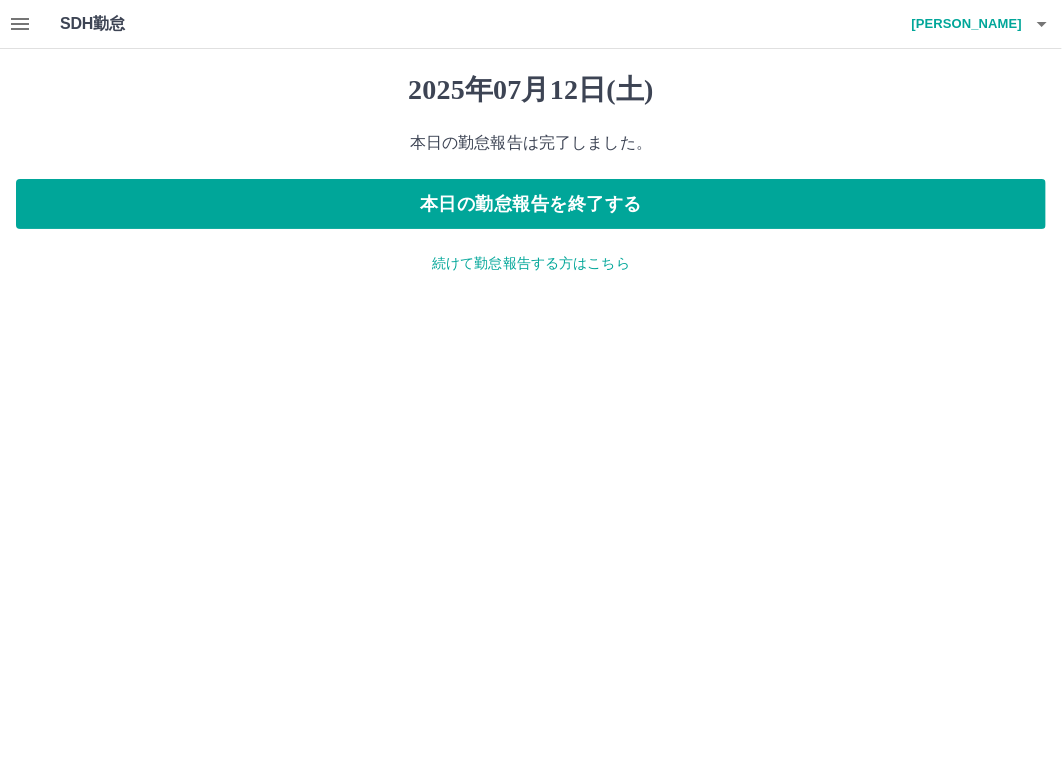 click on "続けて勤怠報告する方はこちら" at bounding box center (531, 263) 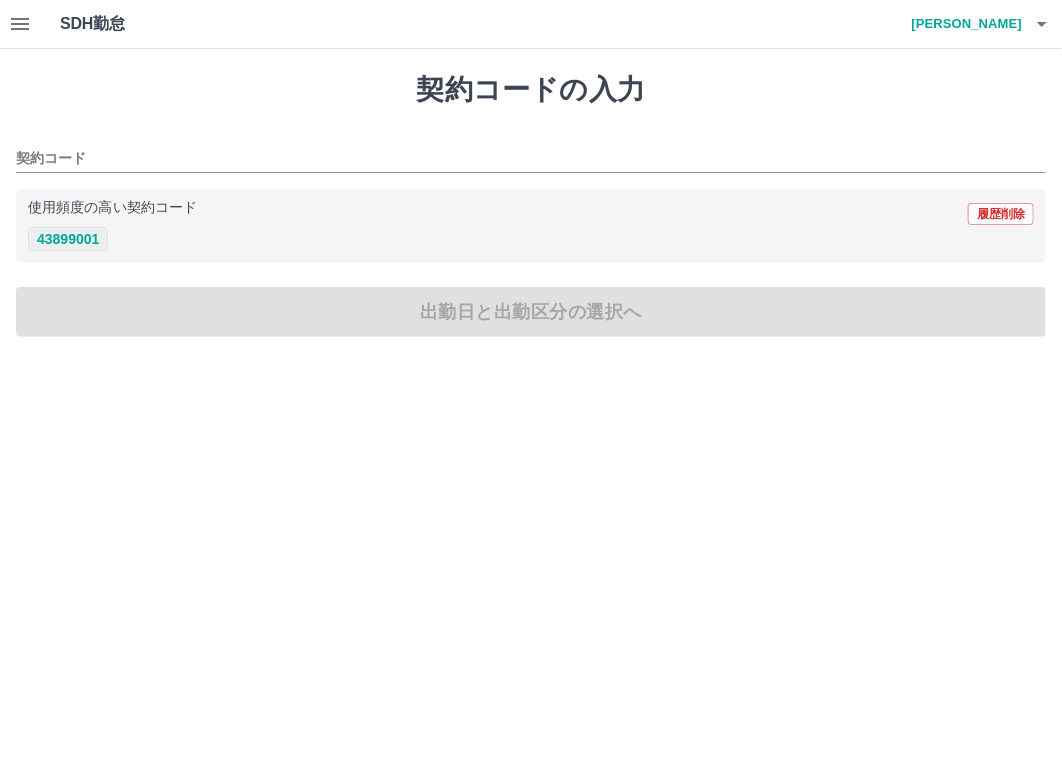 drag, startPoint x: 99, startPoint y: 235, endPoint x: 112, endPoint y: 272, distance: 39.217342 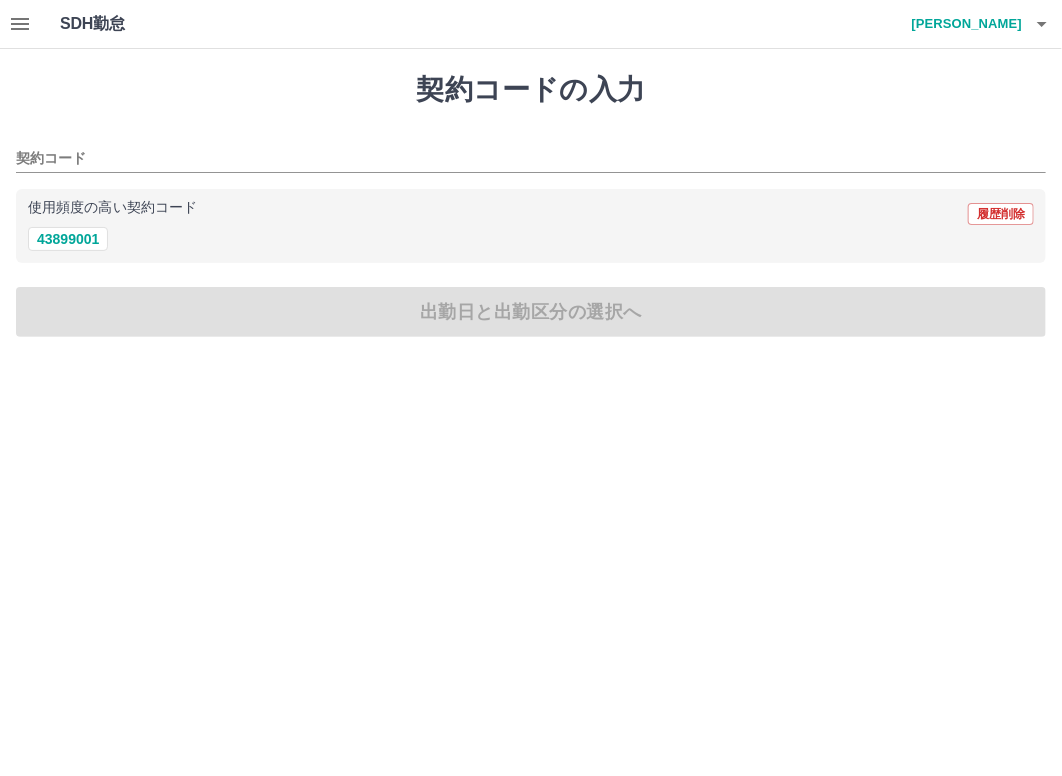 click on "43899001" at bounding box center [68, 239] 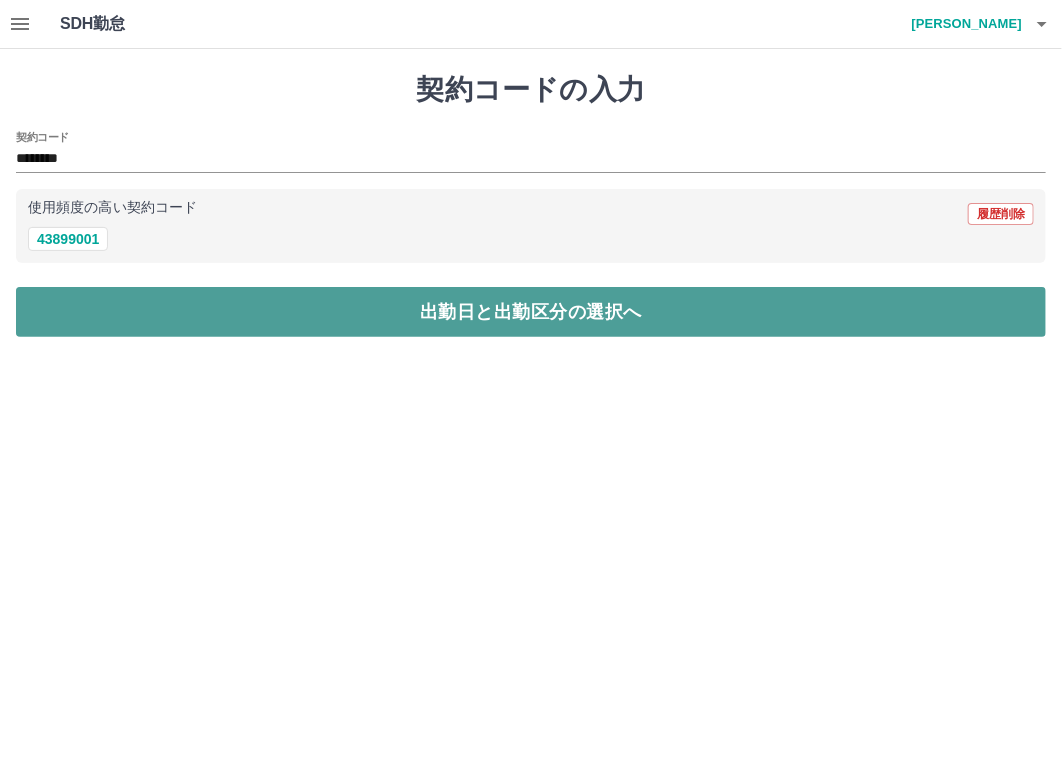 click on "出勤日と出勤区分の選択へ" at bounding box center (531, 312) 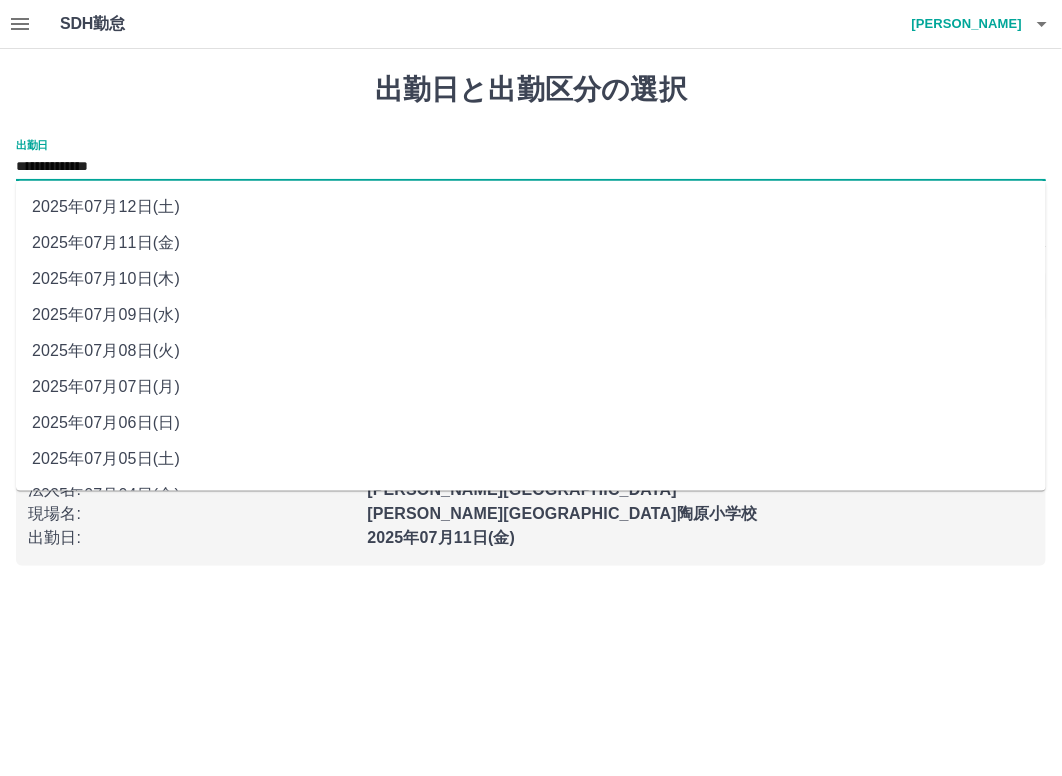 click on "**********" at bounding box center [531, 167] 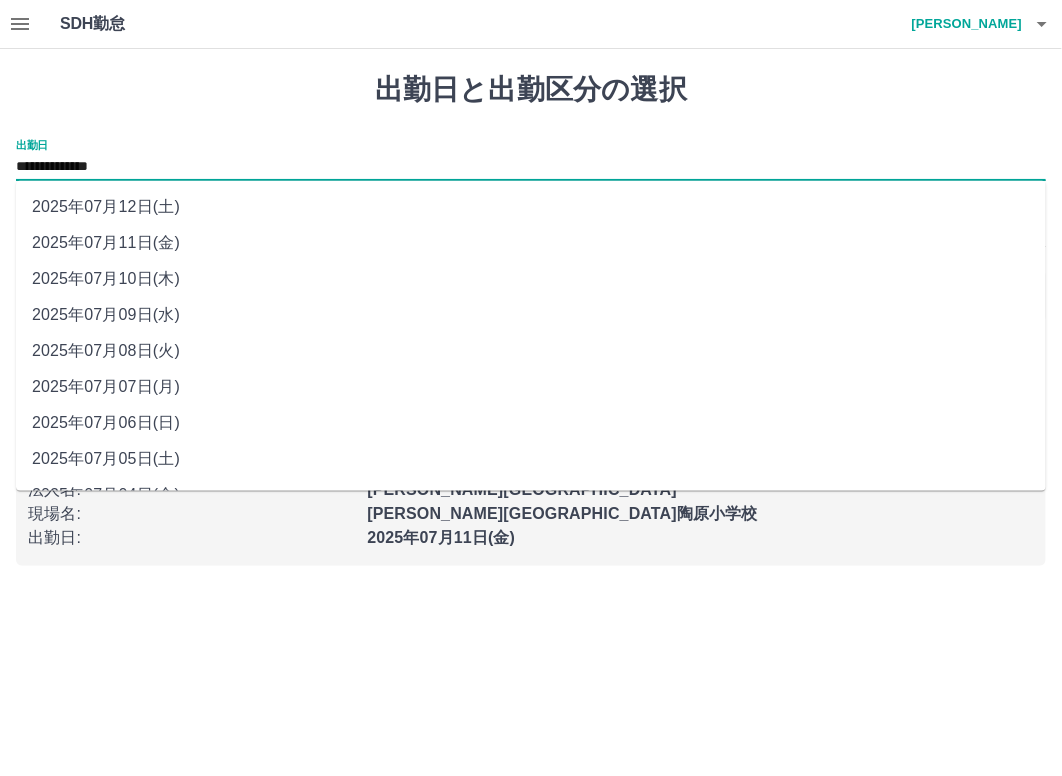 click on "**********" at bounding box center [531, 295] 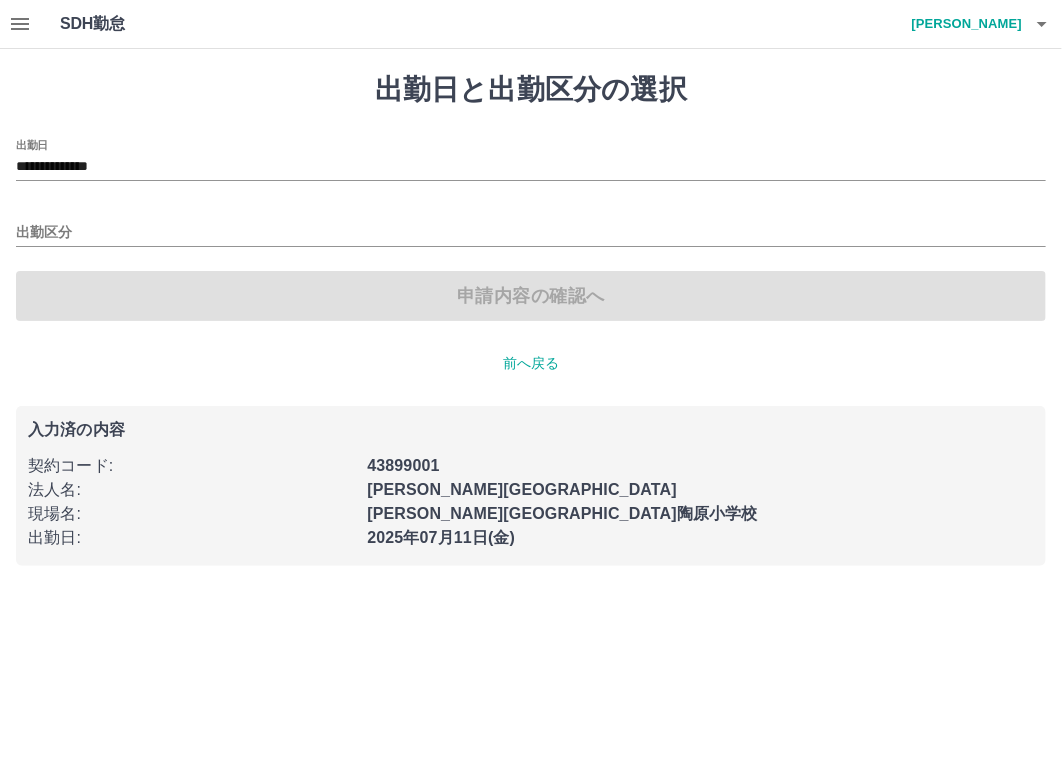 click on "安田　圭子" at bounding box center [962, 24] 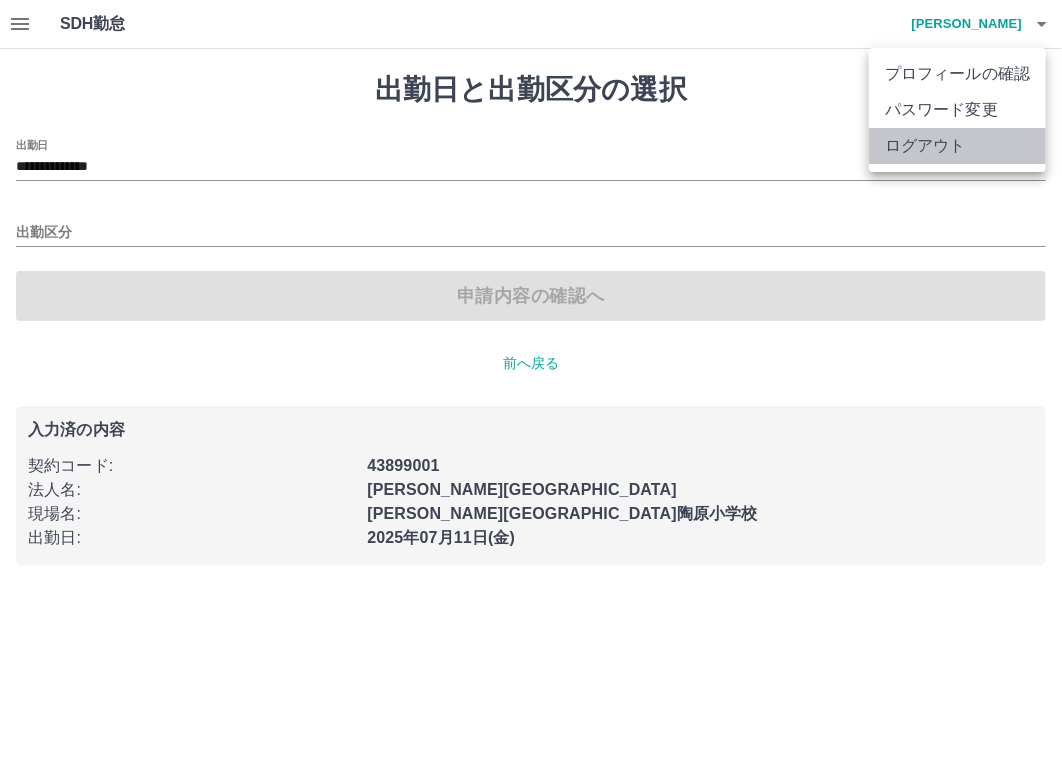 click on "ログアウト" at bounding box center [957, 146] 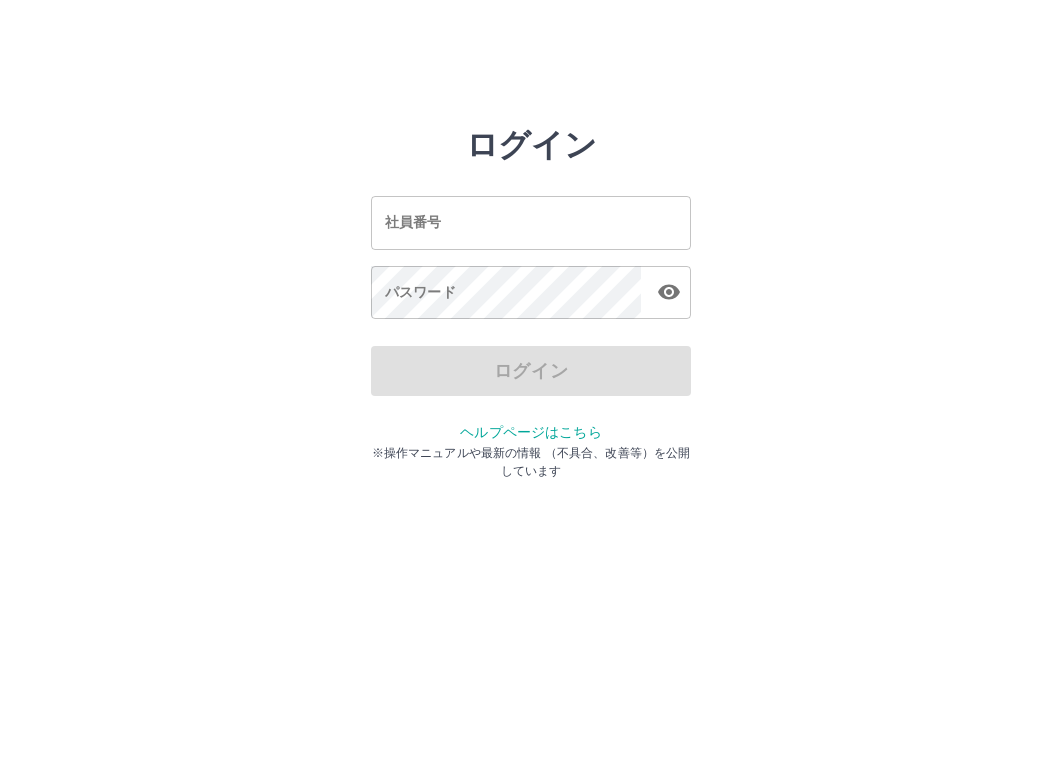 scroll, scrollTop: 0, scrollLeft: 0, axis: both 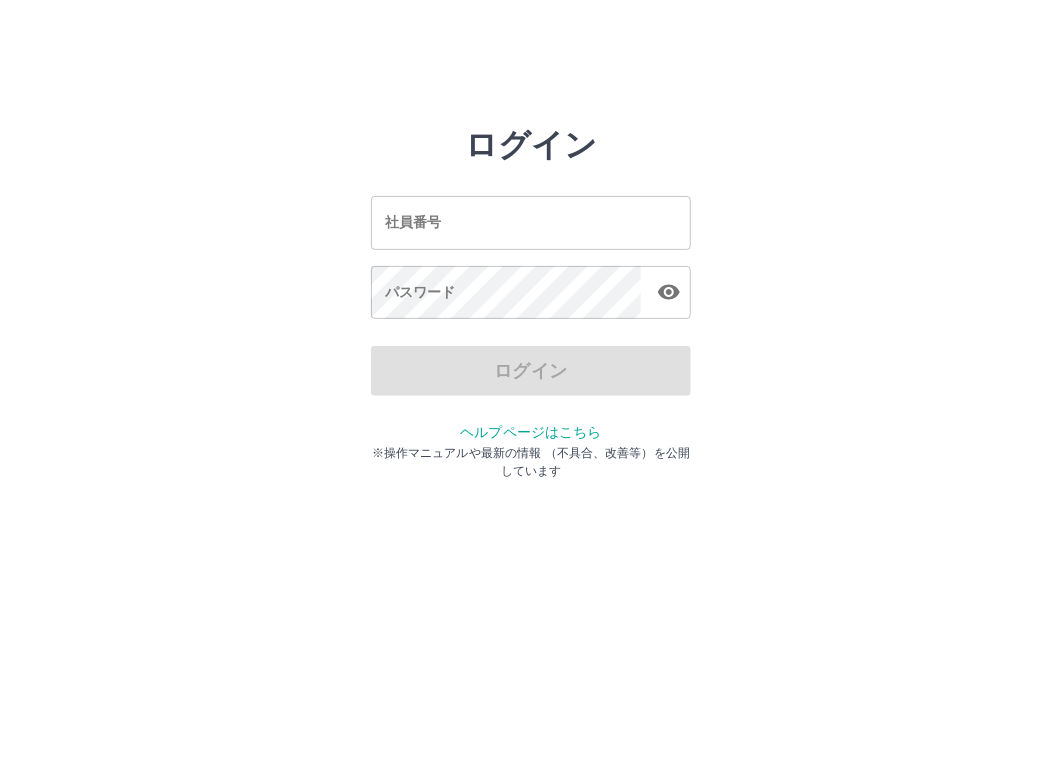 click on "社員番号" at bounding box center [531, 222] 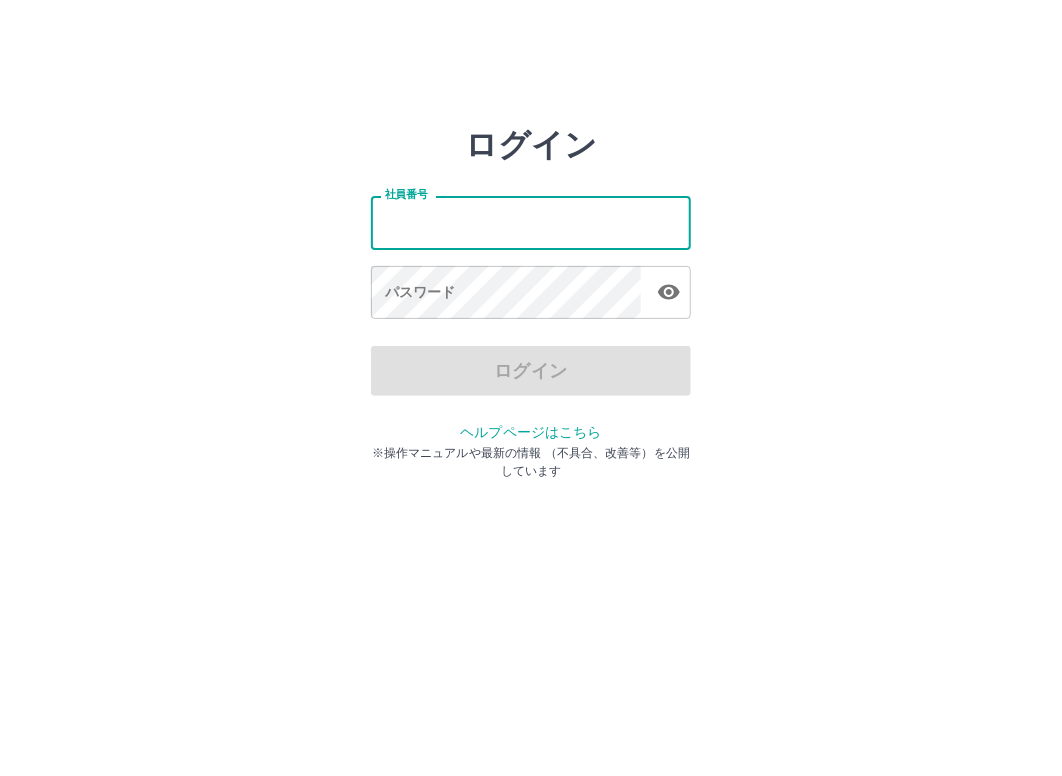 type on "*******" 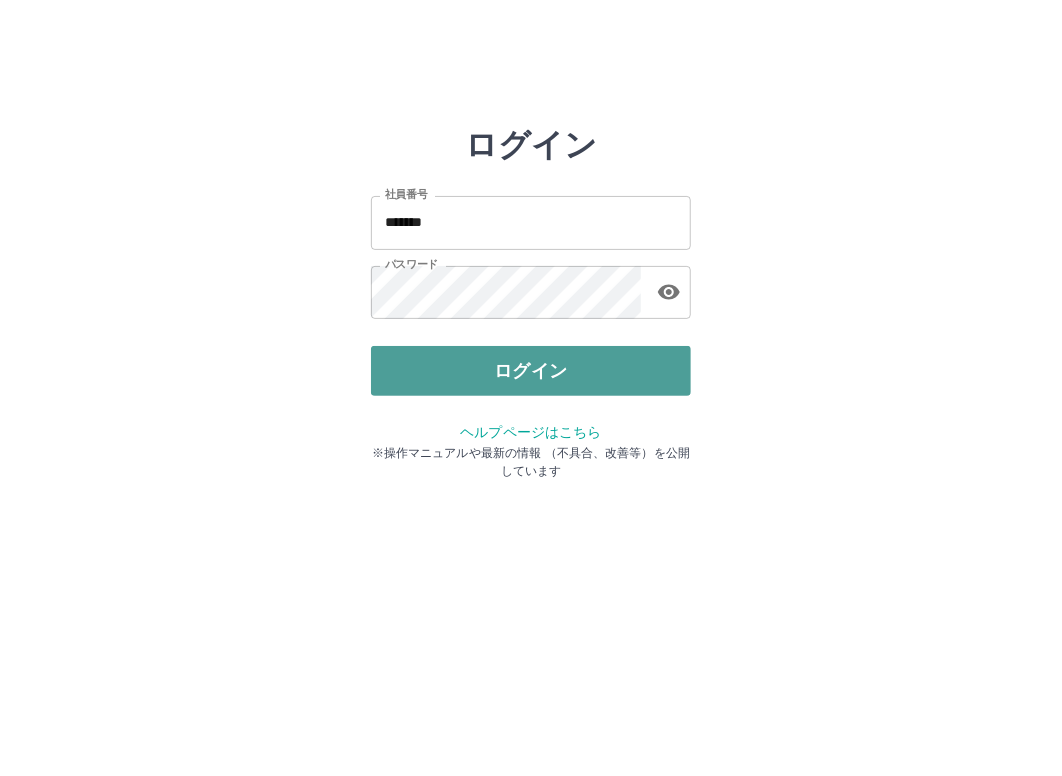 click on "ログイン" at bounding box center [531, 371] 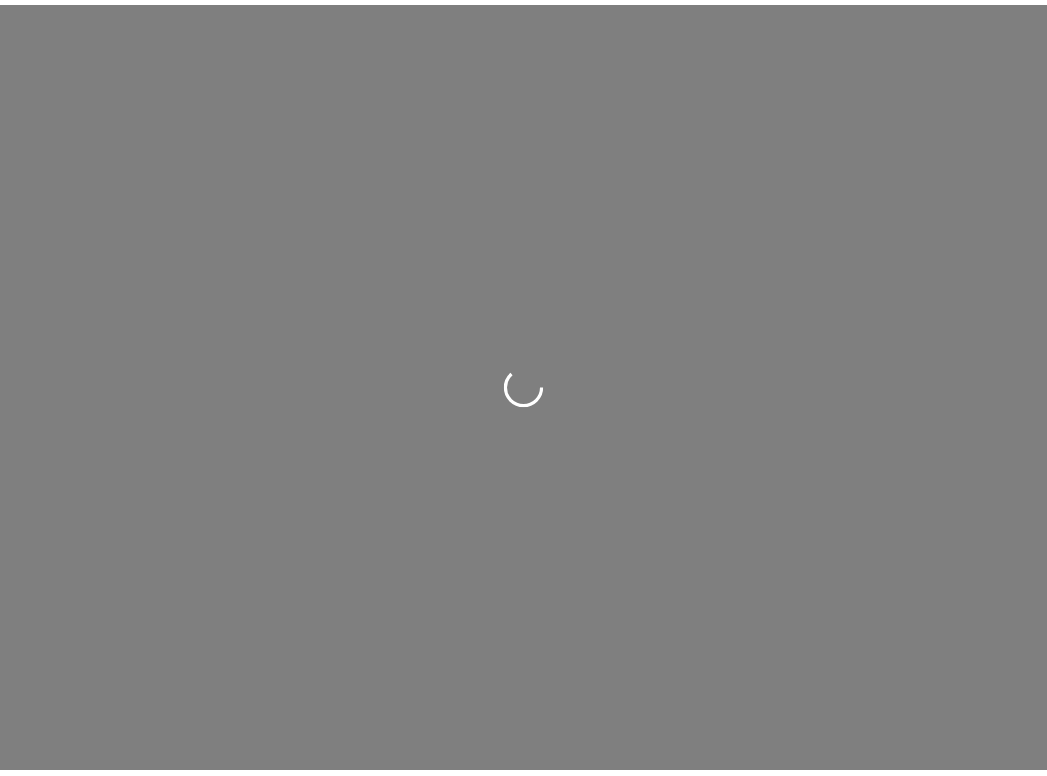 scroll, scrollTop: 0, scrollLeft: 0, axis: both 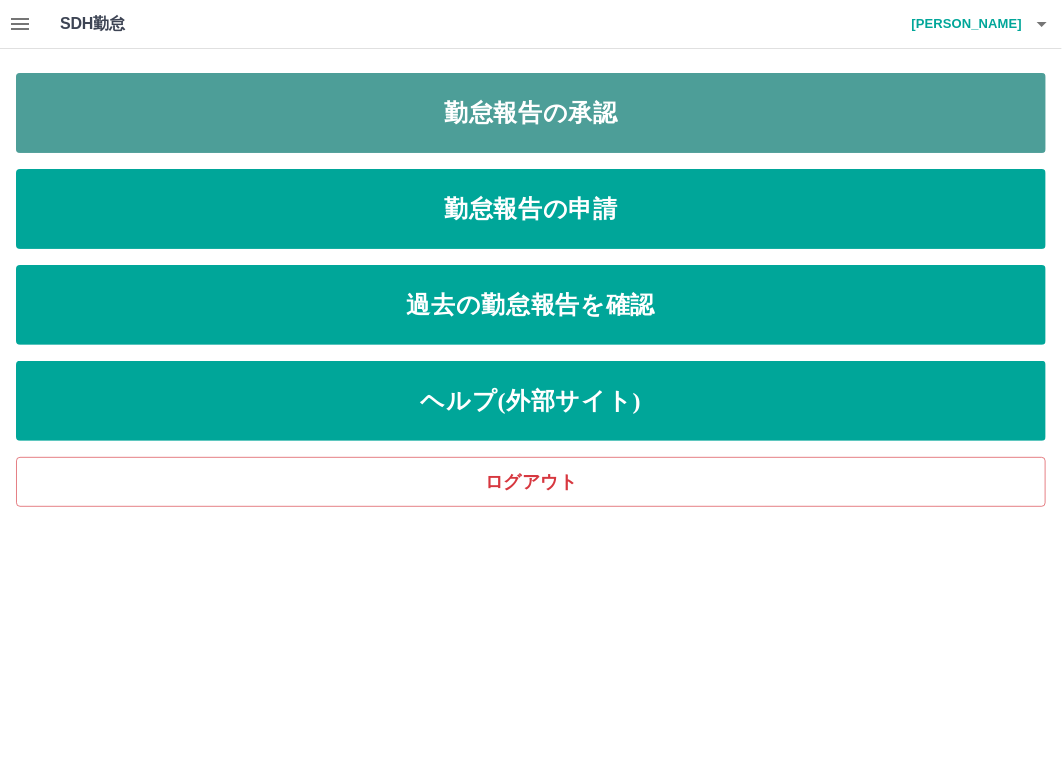click on "勤怠報告の承認" at bounding box center (531, 113) 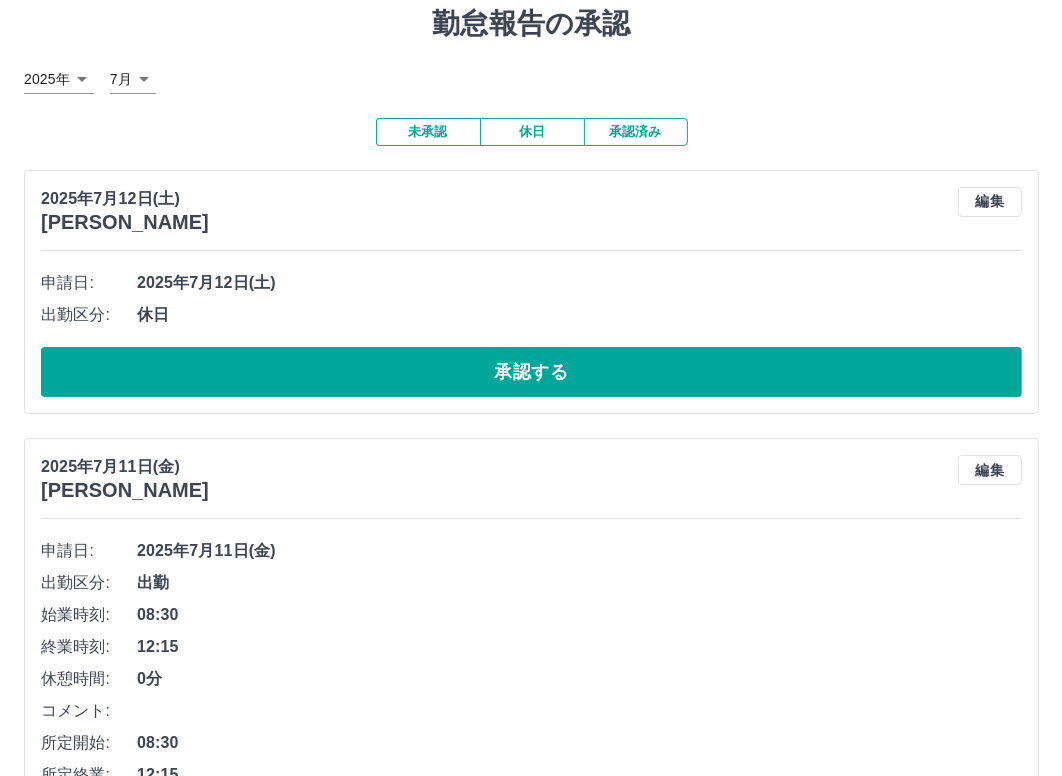scroll, scrollTop: 0, scrollLeft: 0, axis: both 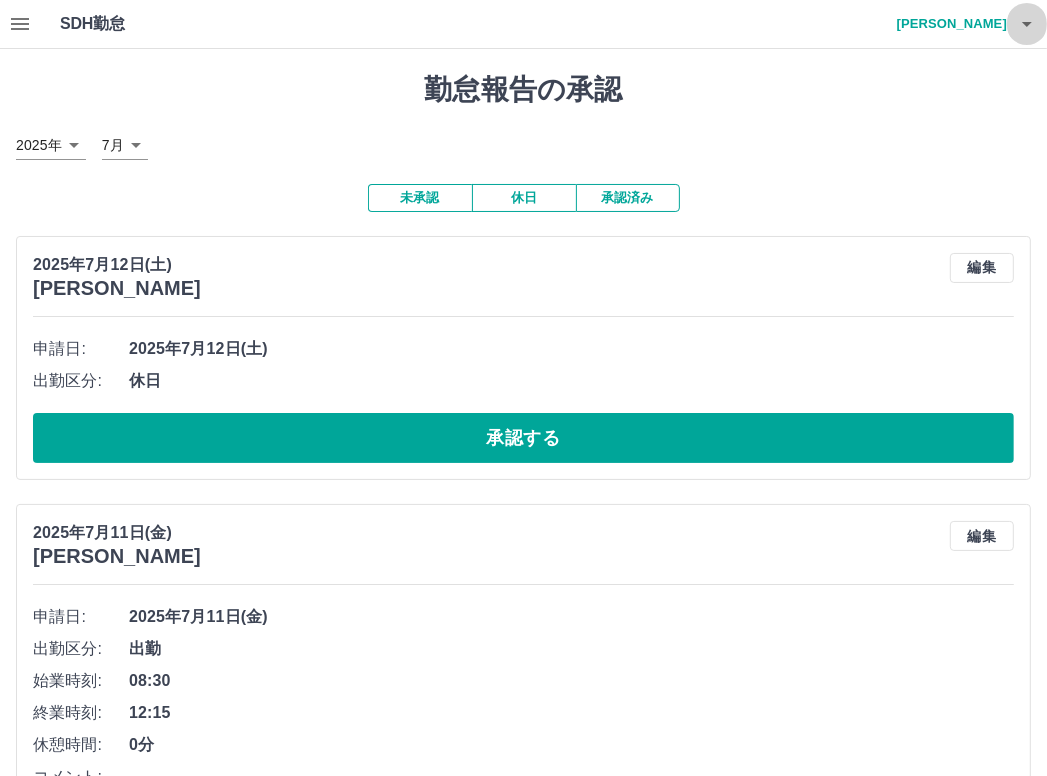 click at bounding box center [1027, 24] 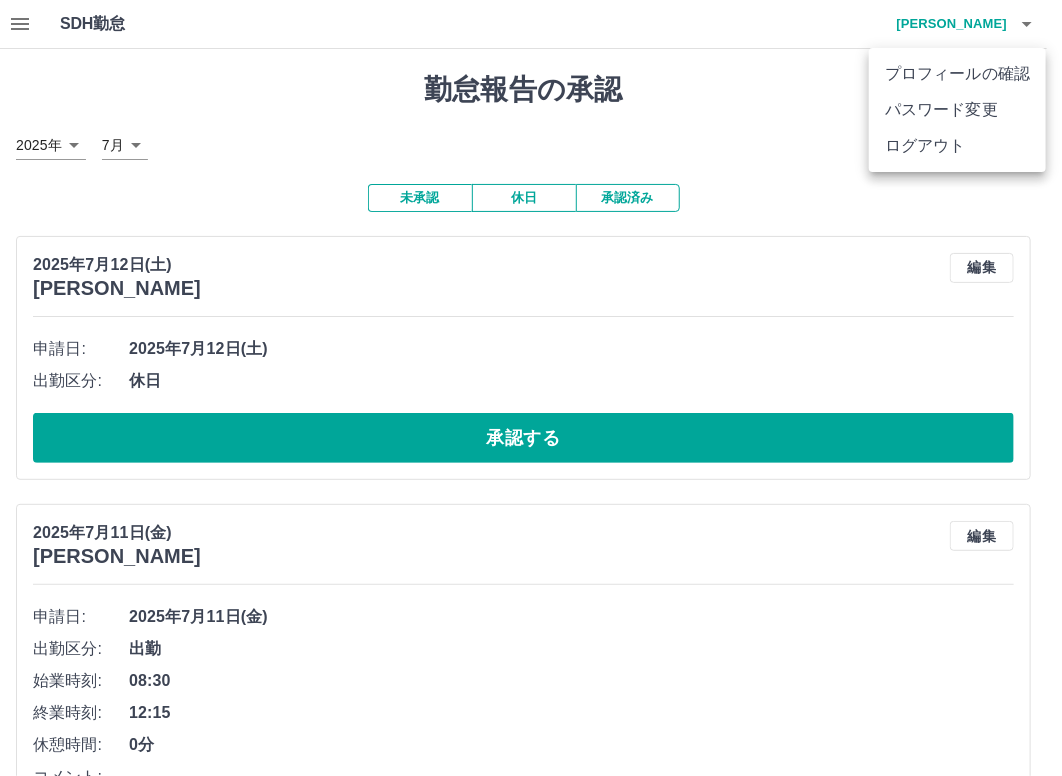 click on "ログアウト" at bounding box center [957, 146] 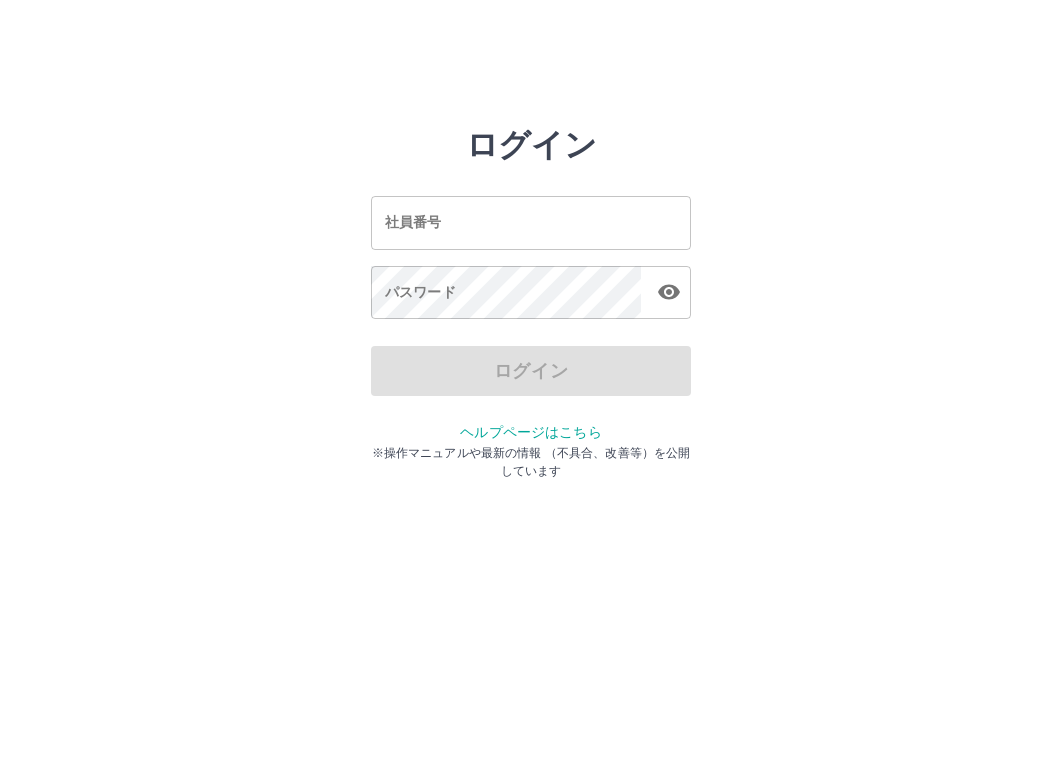 scroll, scrollTop: 0, scrollLeft: 0, axis: both 